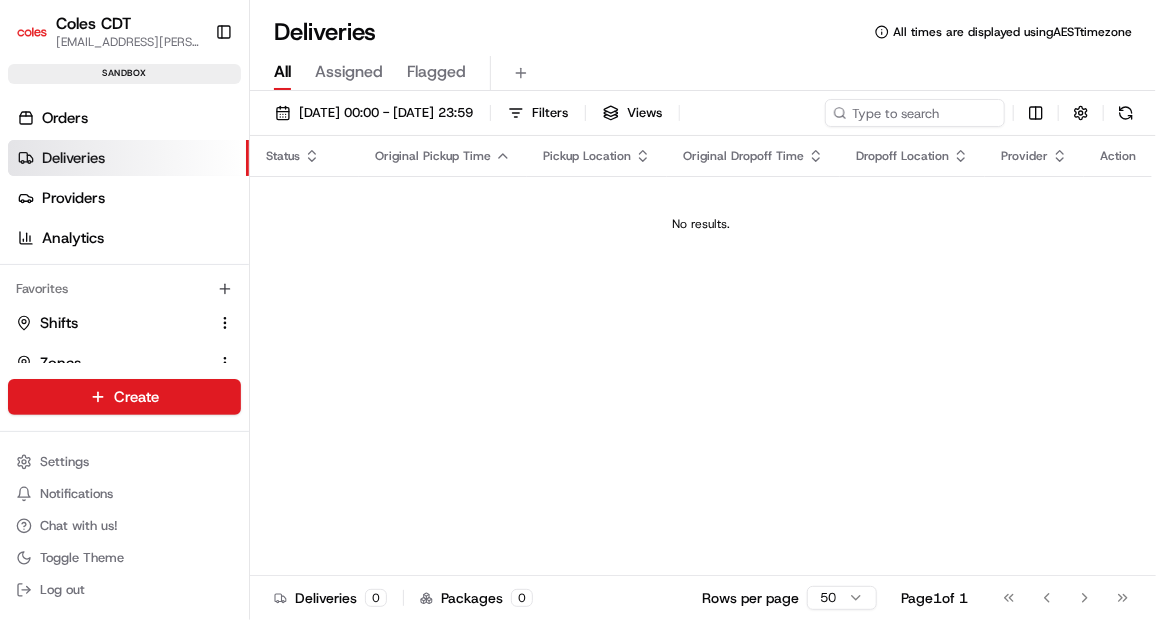 scroll, scrollTop: 0, scrollLeft: 0, axis: both 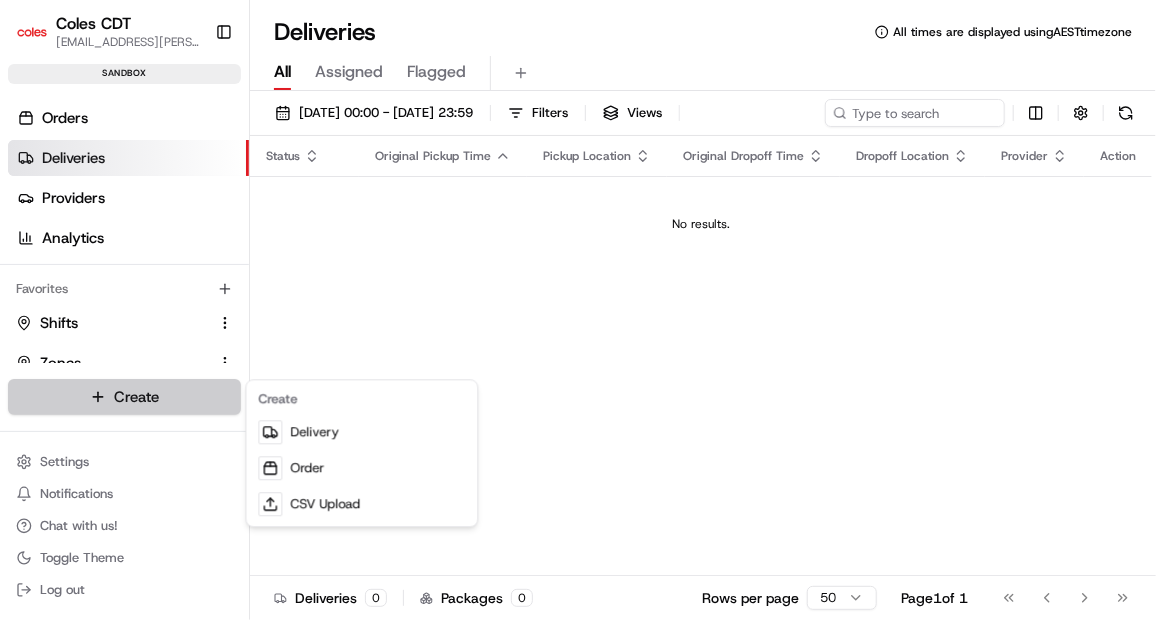 click on "Coles CDT [EMAIL_ADDRESS][PERSON_NAME][PERSON_NAME][DOMAIN_NAME] Toggle Sidebar sandbox Orders Deliveries Providers Analytics Favorites Shifts Zones Delivery Windows Pickup Locations Dropoff Locations Main Menu Members & Organization Organization Users Roles Preferences Customization Tracking Orchestration Automations Dispatch Strategy Optimization Strategy Locations Pickup Locations Dropoff Locations Zones Shifts Delivery Windows Billing Billing Refund Requests Integrations Notification Triggers Webhooks API Keys Request Logs Create Settings Notifications Chat with us! Toggle Theme Log out Deliveries All times are displayed using  AEST  timezone All Assigned Flagged [DATE] 00:00 - [DATE] 23:59 Filters Views Status Original Pickup Time Pickup Location Original Dropoff Time Dropoff Location Provider Action No results. Deliveries 0 Packages 0 Rows per page 50 Page  1  of   1 Go to first page Go to previous page Go to next page Go to last page" at bounding box center [578, 310] 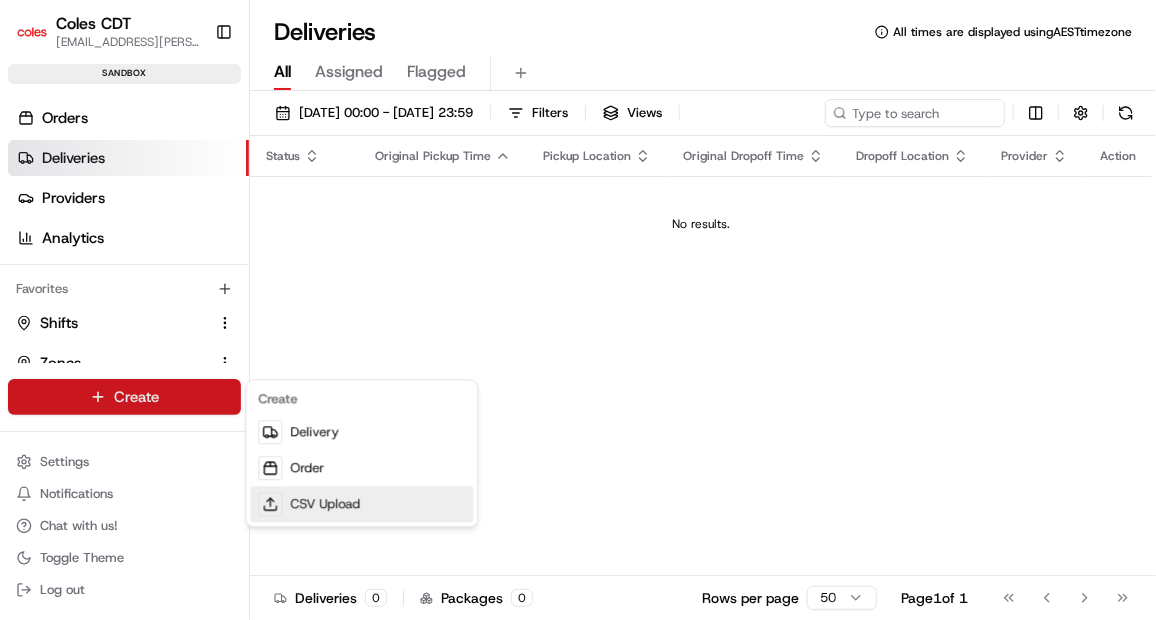 click on "CSV Upload" at bounding box center [361, 504] 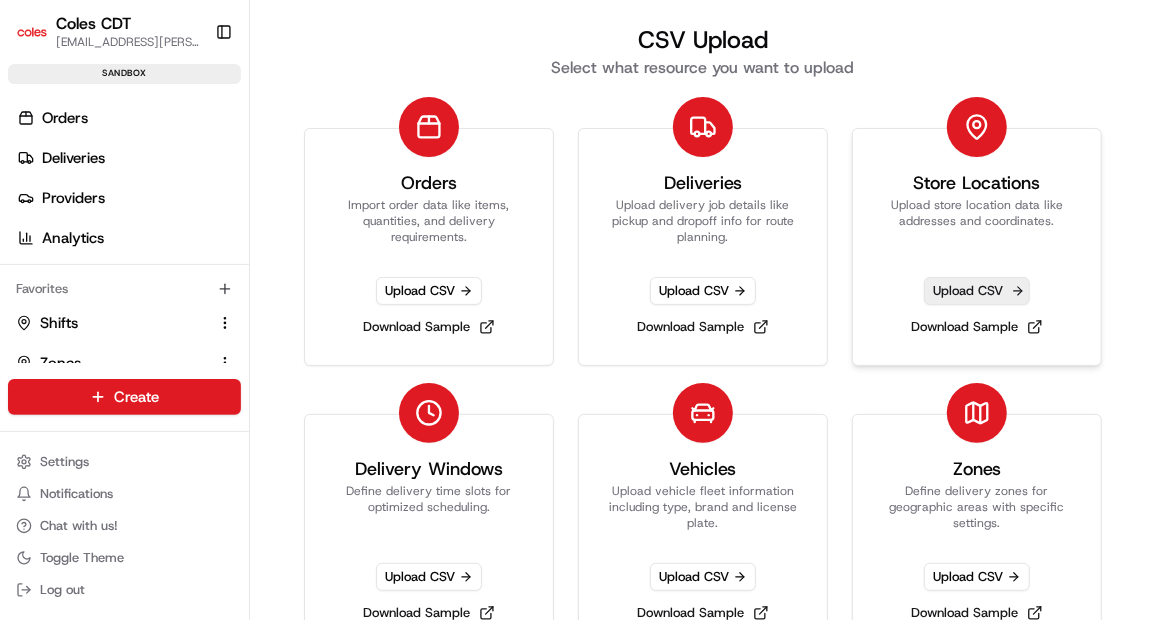 click on "Upload CSV" at bounding box center (977, 291) 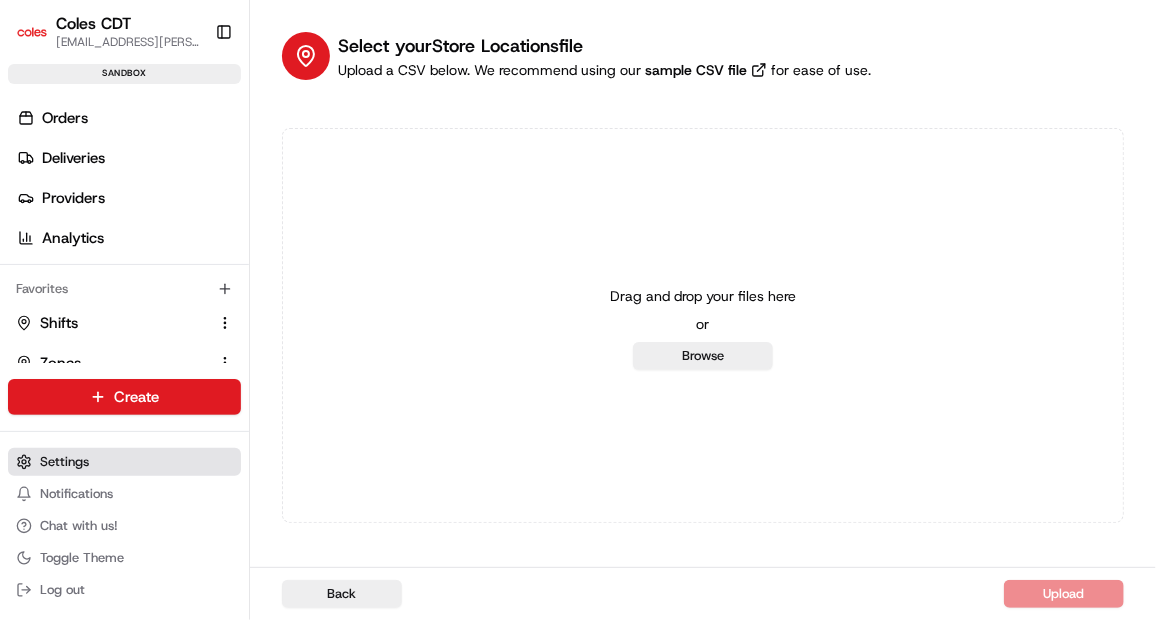 click on "Settings" at bounding box center (124, 462) 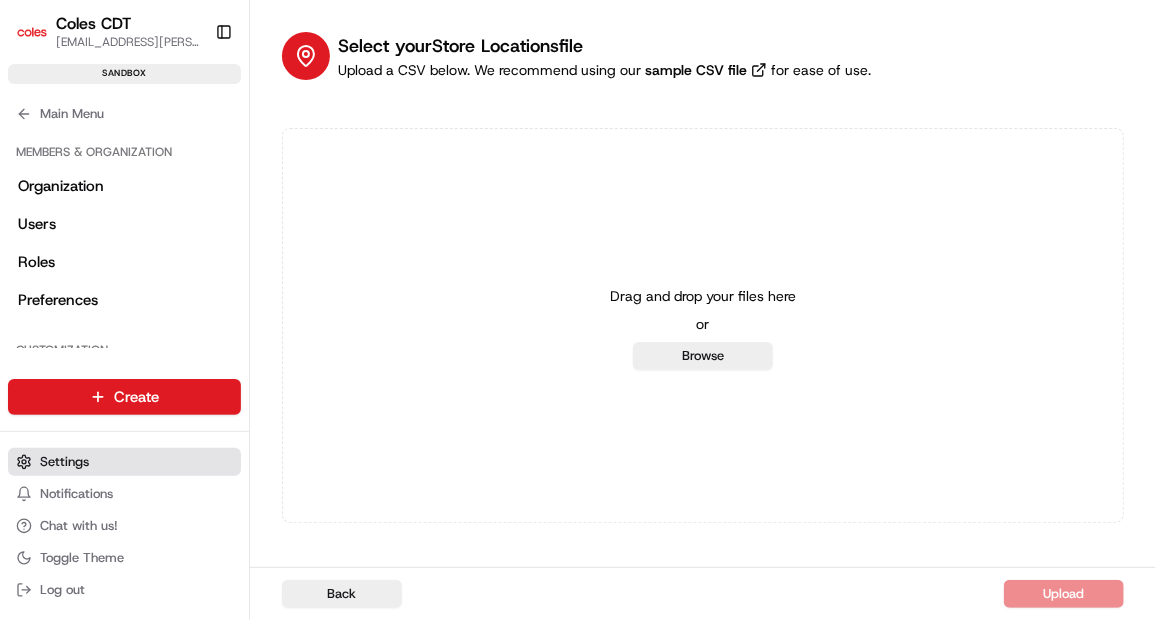 click on "Settings" at bounding box center (124, 462) 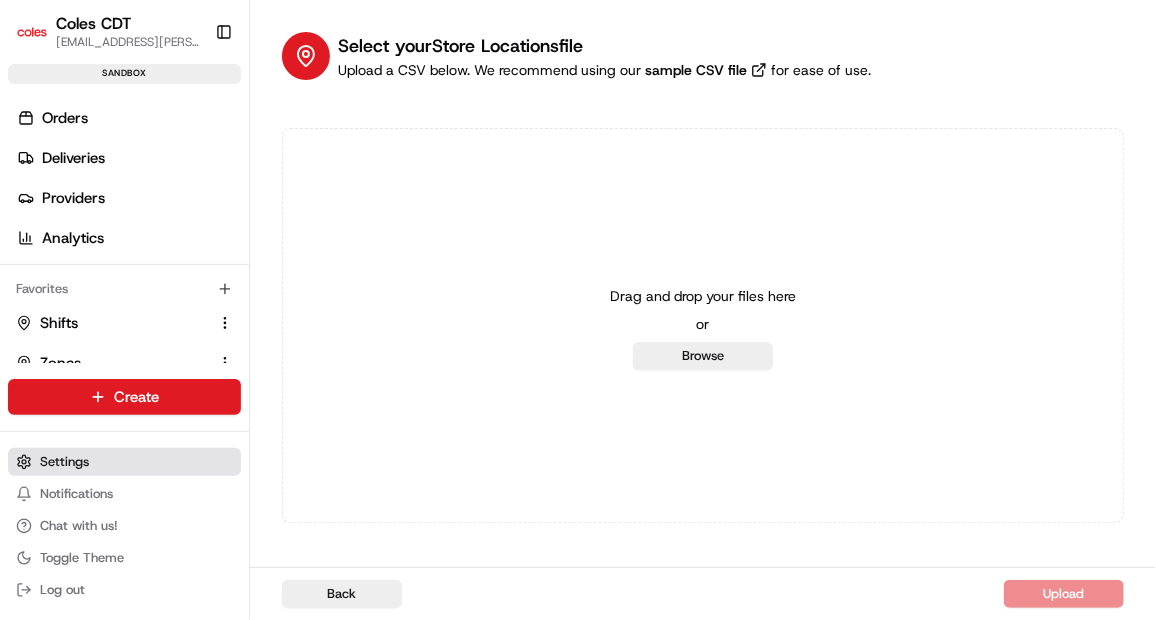 click on "Settings" at bounding box center (64, 462) 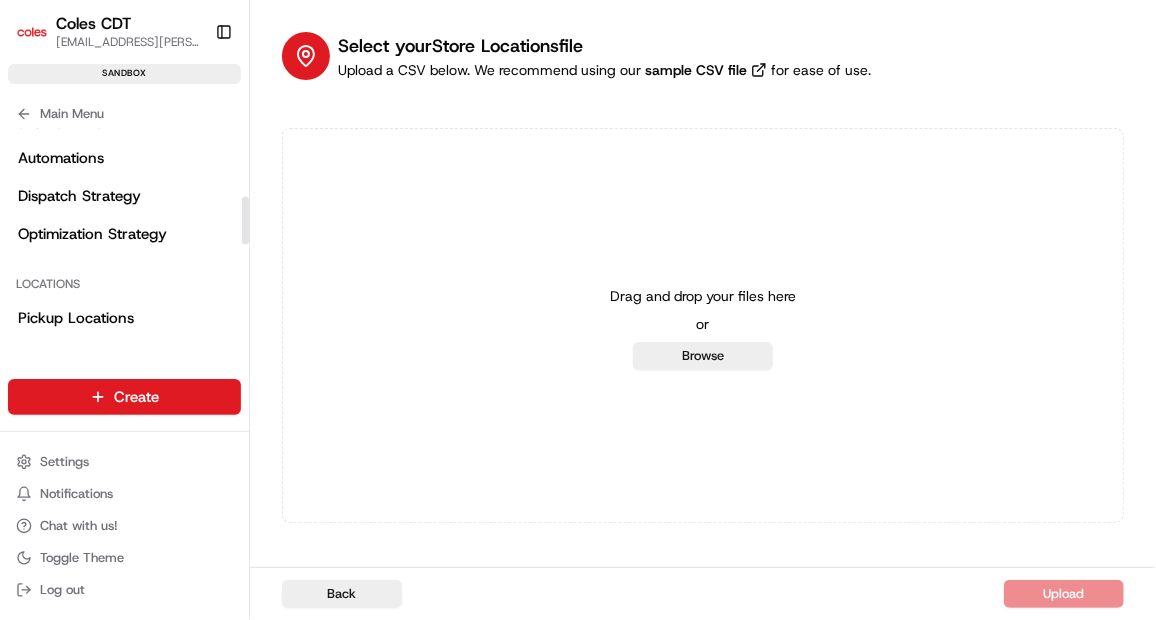 scroll, scrollTop: 339, scrollLeft: 0, axis: vertical 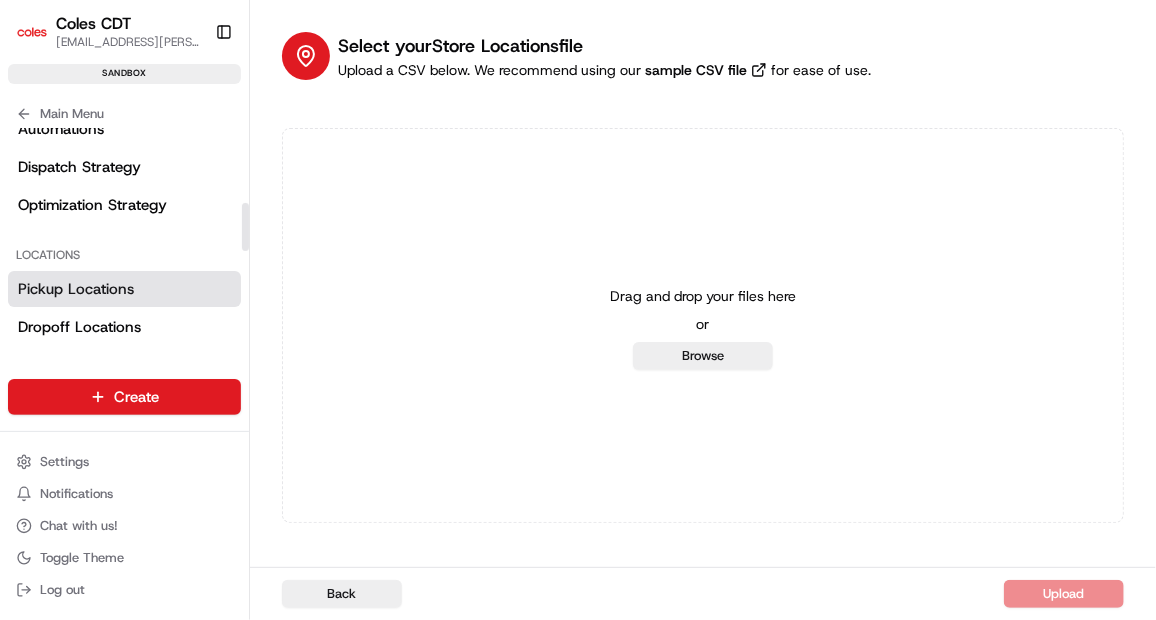 click on "Pickup Locations" at bounding box center (76, 289) 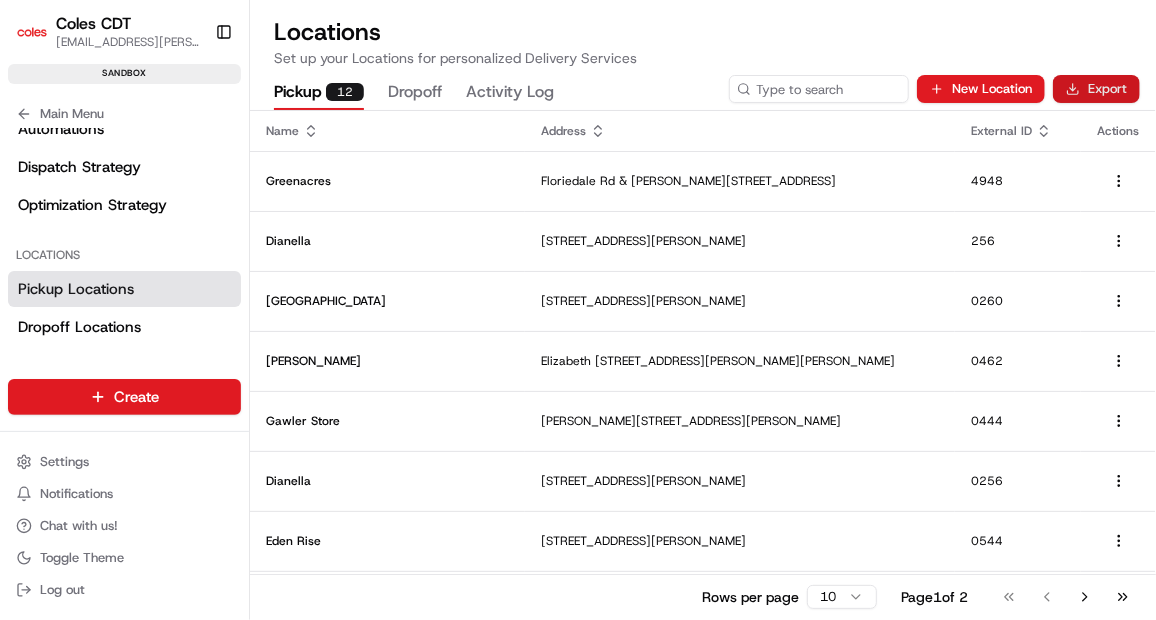click on "Export" at bounding box center (1096, 89) 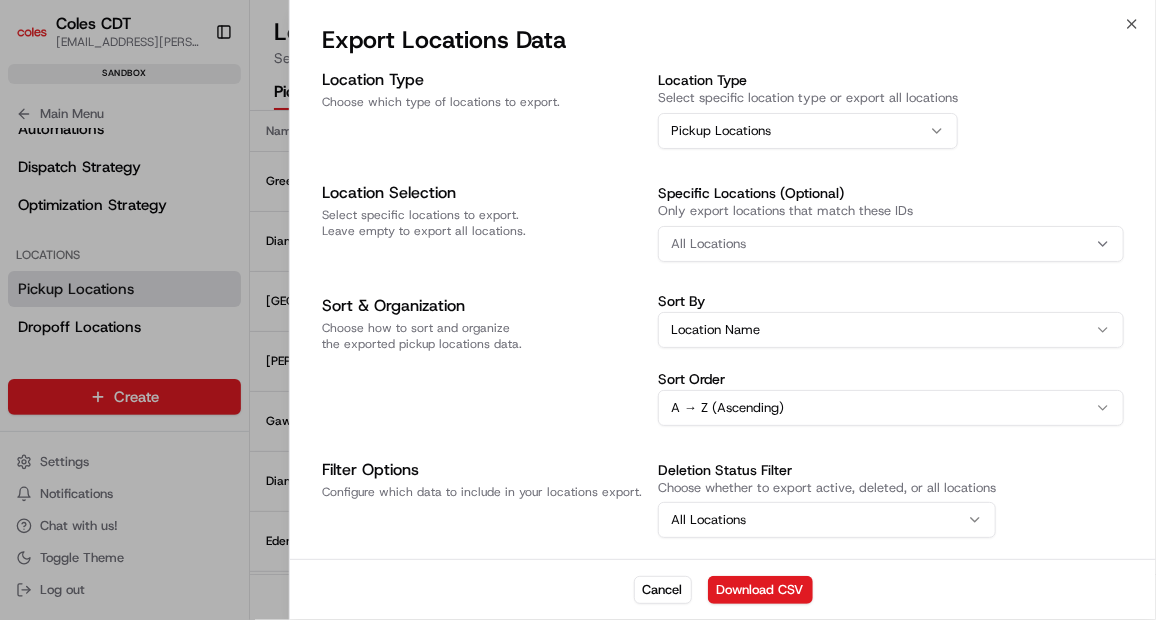 click on "All Locations" at bounding box center [891, 244] 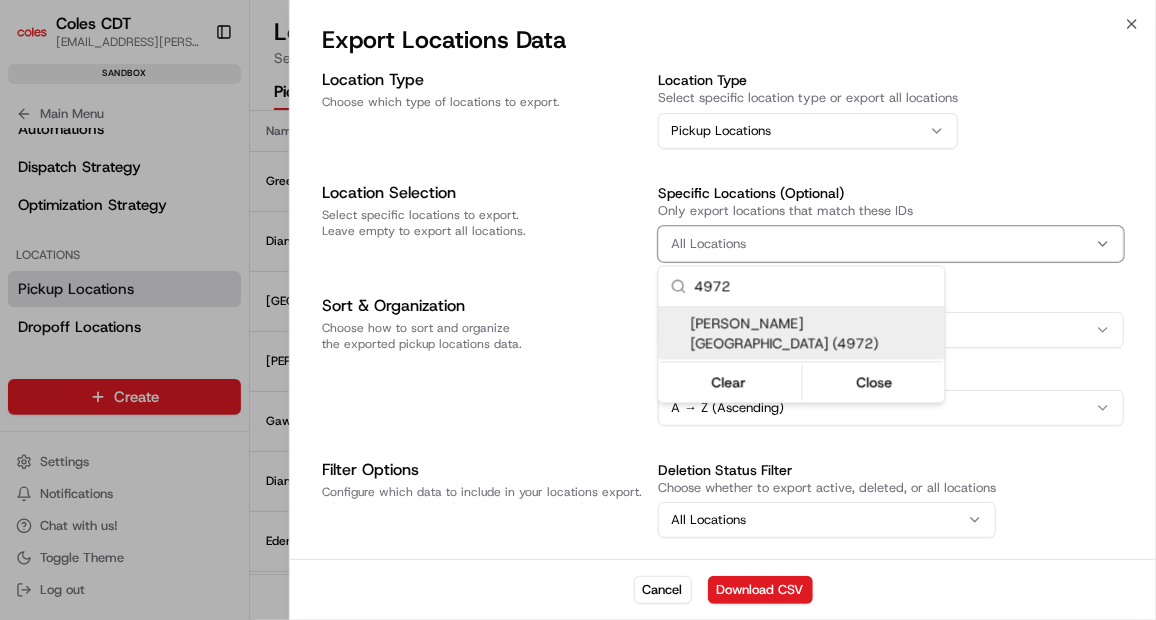 type on "4972" 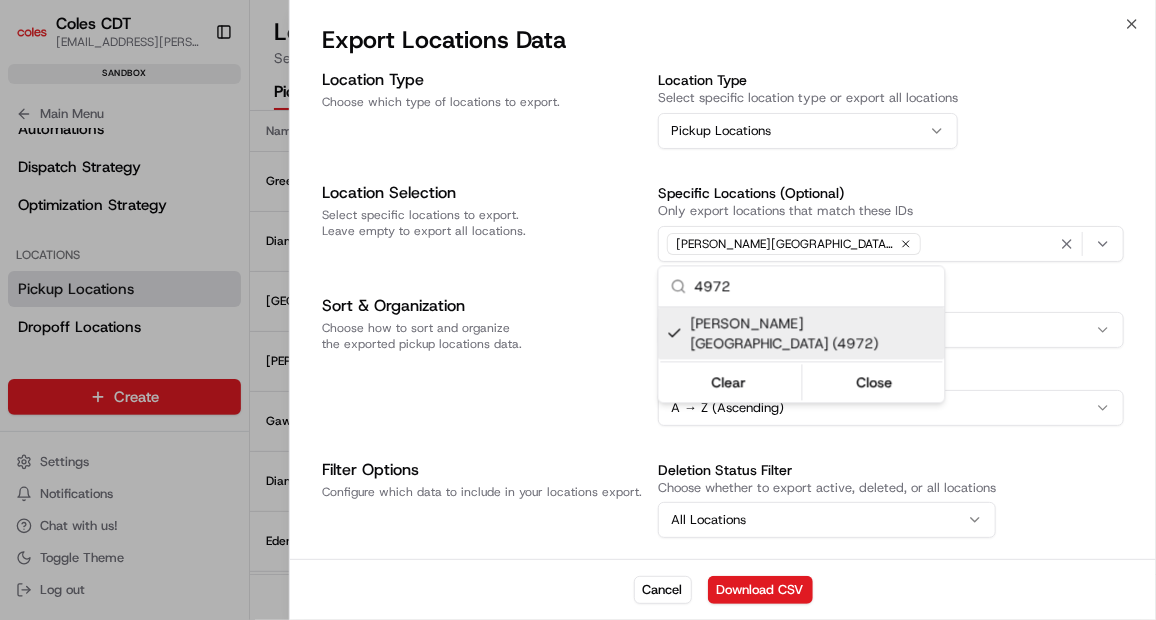 click on "Coles CDT [EMAIL_ADDRESS][PERSON_NAME][PERSON_NAME][DOMAIN_NAME] Toggle Sidebar sandbox Orders Deliveries Providers Analytics Favorites Shifts Zones Delivery Windows Pickup Locations Dropoff Locations Main Menu Members & Organization Organization Users Roles Preferences Customization Tracking Orchestration Automations Dispatch Strategy Optimization Strategy Locations Pickup Locations Dropoff Locations Zones Shifts Delivery Windows Billing Billing Refund Requests Integrations Notification Triggers Webhooks API Keys Request Logs Create Settings Notifications Chat with us! Toggle Theme Log out Locations Set up your Locations for personalized Delivery Services Pickup 12 Dropoff Activity Log New Location Export Name Address External ID Actions Greenacres [GEOGRAPHIC_DATA][PERSON_NAME][STREET_ADDRESS] Dianella [STREET_ADDRESS] [STREET_ADDRESS] [STREET_ADDRESS][PERSON_NAME], AU [STREET_ADDRESS][PERSON_NAME][PERSON_NAME][PERSON_NAME][PERSON_NAME] 0462 1" at bounding box center [578, 310] 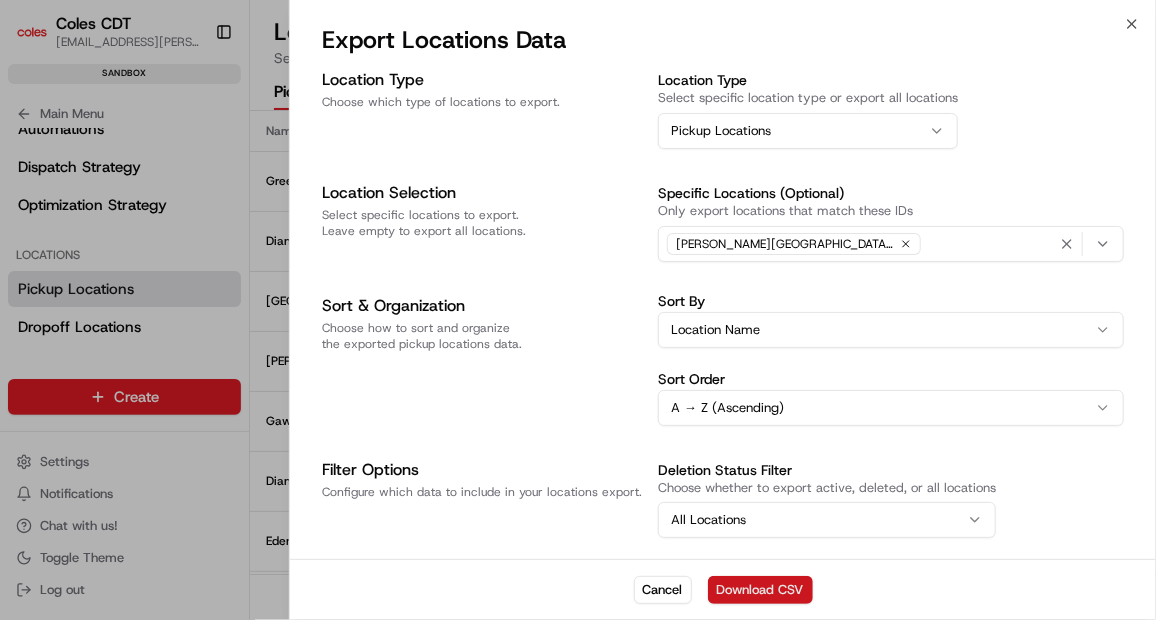 click on "Download CSV" at bounding box center [760, 590] 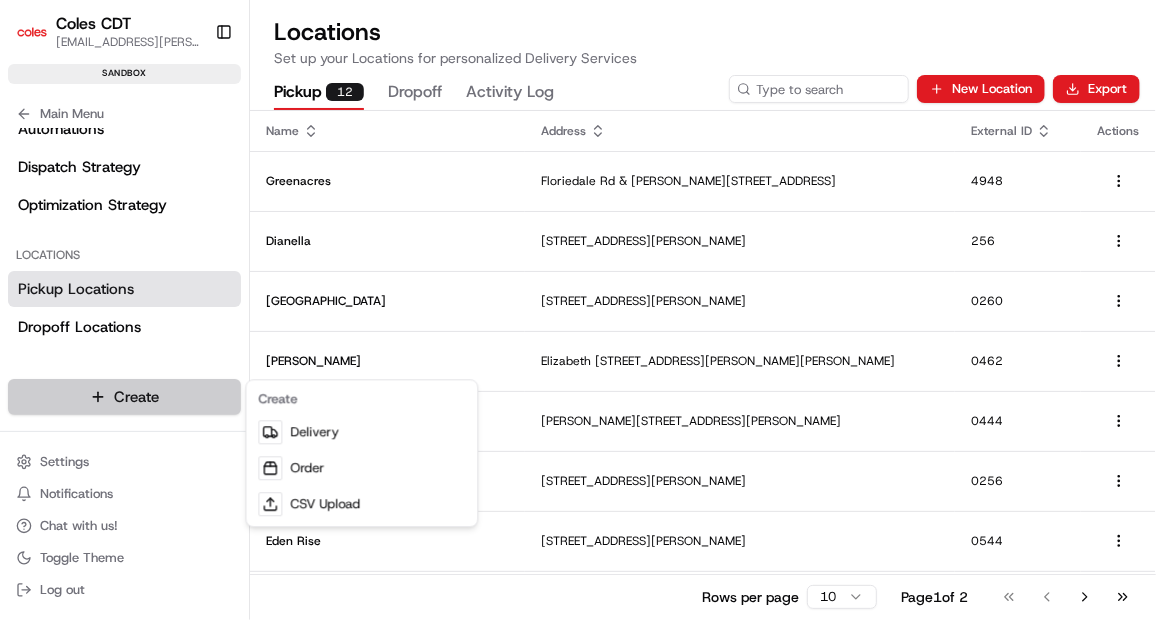 click on "Coles CDT [EMAIL_ADDRESS][PERSON_NAME][PERSON_NAME][DOMAIN_NAME] Toggle Sidebar sandbox Orders Deliveries Providers Analytics Favorites Shifts Zones Delivery Windows Pickup Locations Dropoff Locations Main Menu Members & Organization Organization Users Roles Preferences Customization Tracking Orchestration Automations Dispatch Strategy Optimization Strategy Locations Pickup Locations Dropoff Locations Zones Shifts Delivery Windows Billing Billing Refund Requests Integrations Notification Triggers Webhooks API Keys Request Logs Create Settings Notifications Chat with us! Toggle Theme Log out Locations Set up your Locations for personalized Delivery Services Pickup 12 Dropoff Activity Log New Location Export Name Address External ID Actions Greenacres [GEOGRAPHIC_DATA][PERSON_NAME][STREET_ADDRESS] Dianella [STREET_ADDRESS] [STREET_ADDRESS] [STREET_ADDRESS][PERSON_NAME], AU [STREET_ADDRESS][PERSON_NAME][PERSON_NAME][PERSON_NAME][PERSON_NAME]" at bounding box center [578, 310] 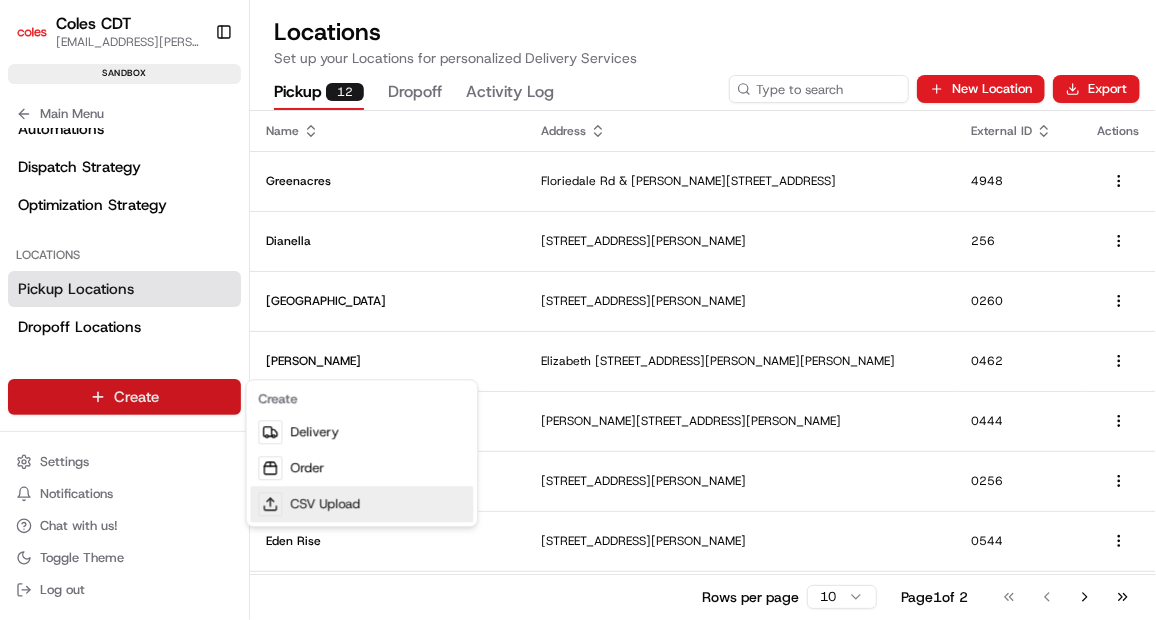 click on "CSV Upload" at bounding box center [361, 504] 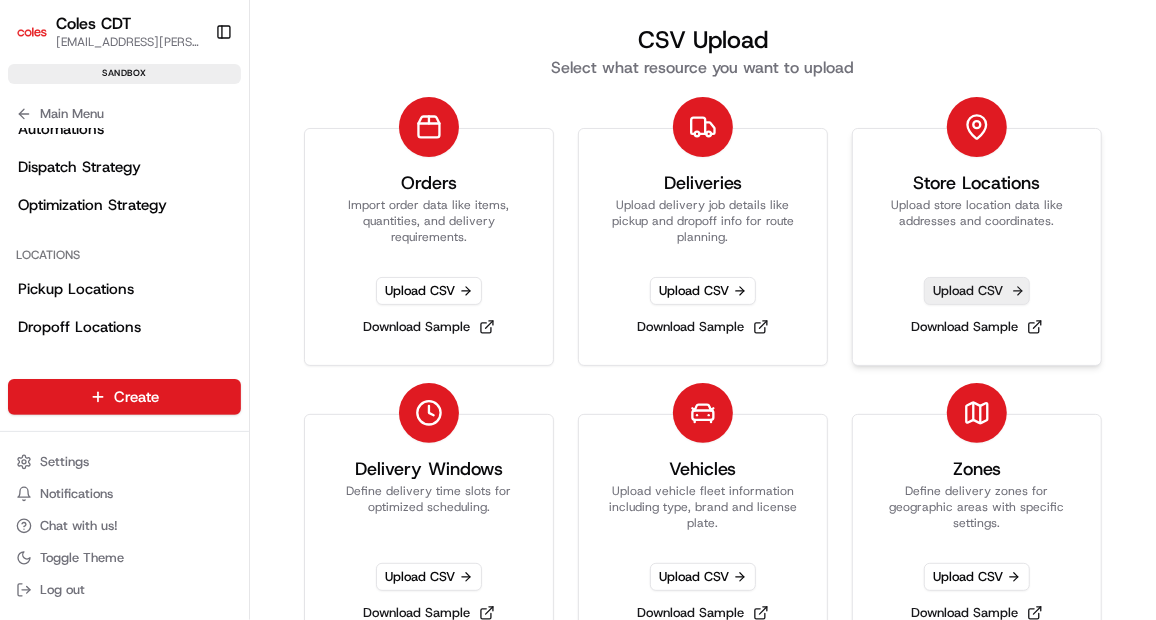 click on "Upload CSV" at bounding box center (977, 291) 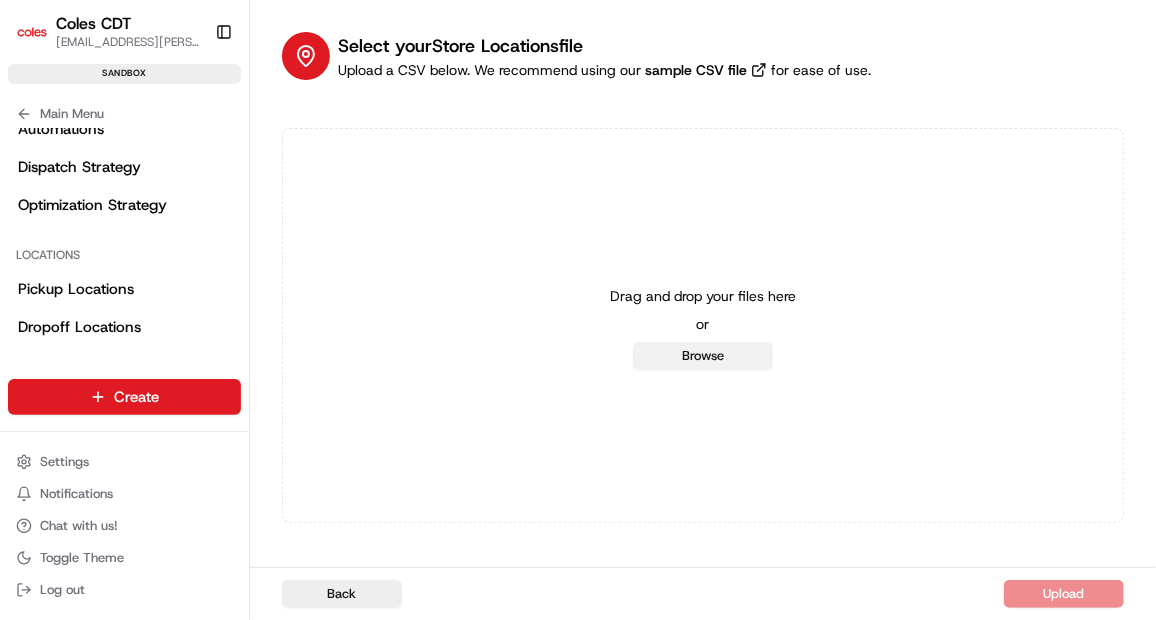 click on "Browse" at bounding box center [703, 356] 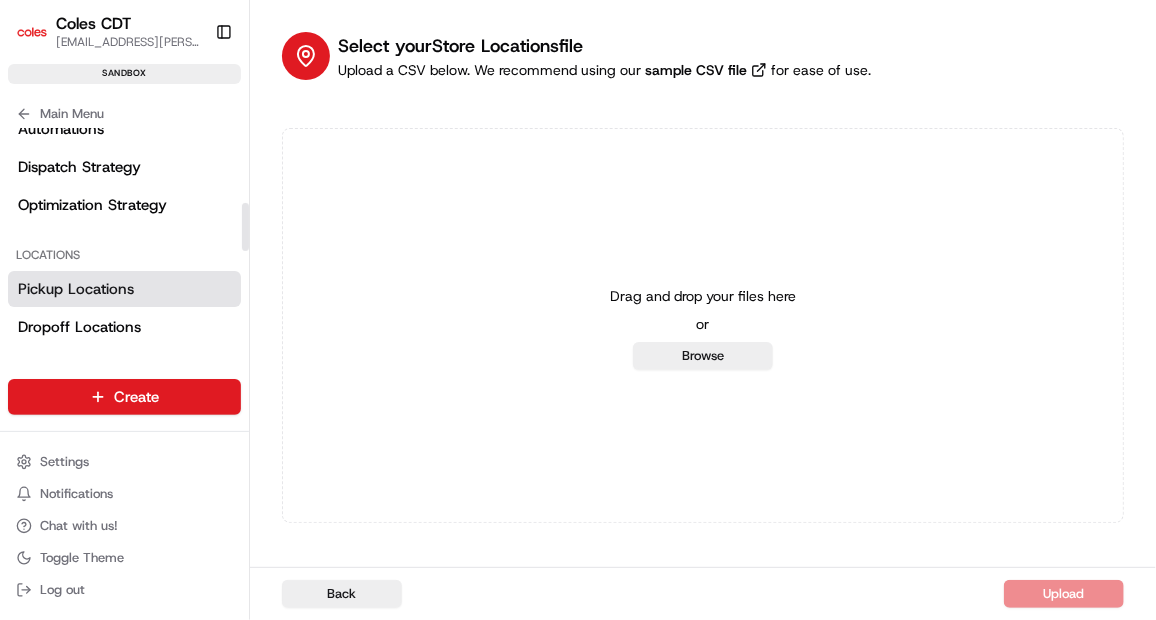 click on "Pickup Locations" at bounding box center (124, 289) 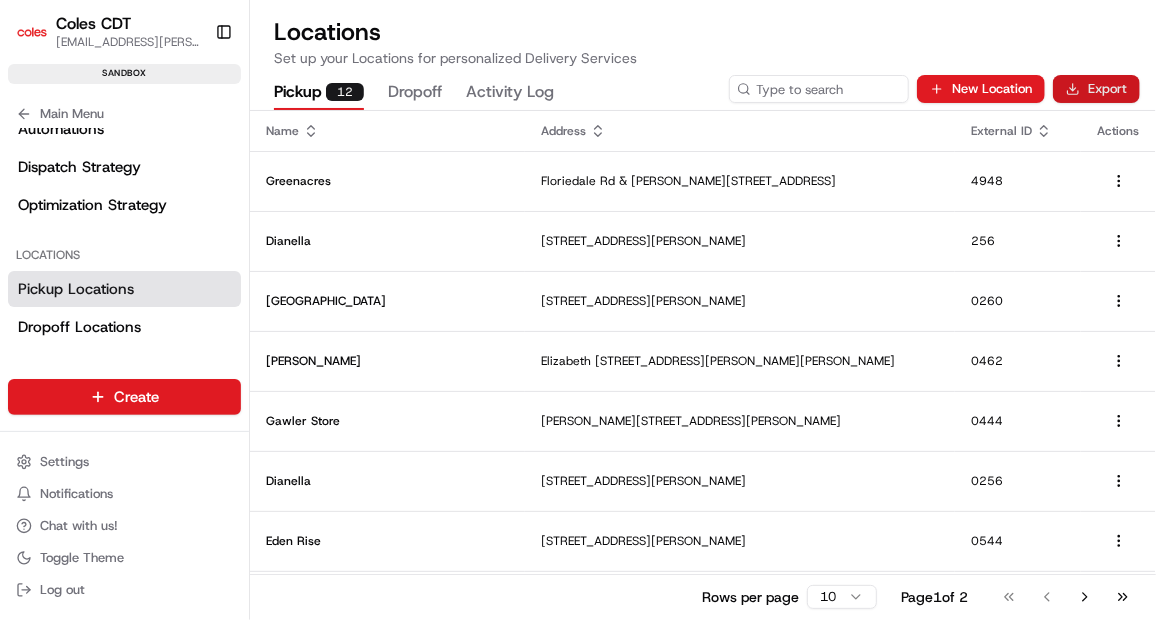 click on "Export" at bounding box center [1096, 89] 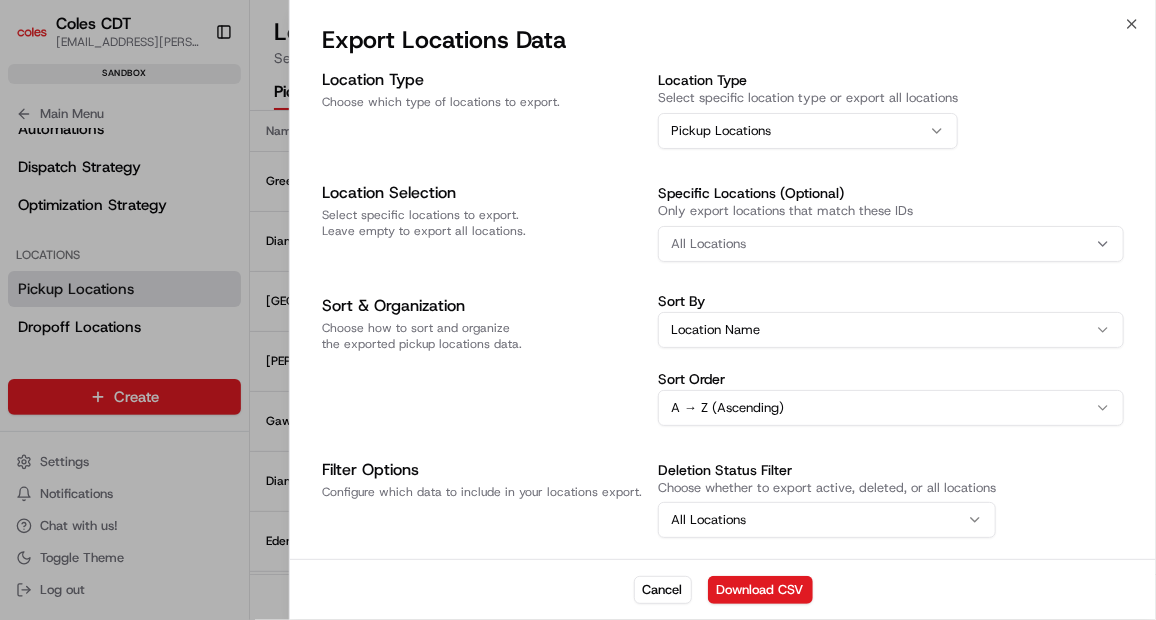 click on "All Locations" at bounding box center (891, 244) 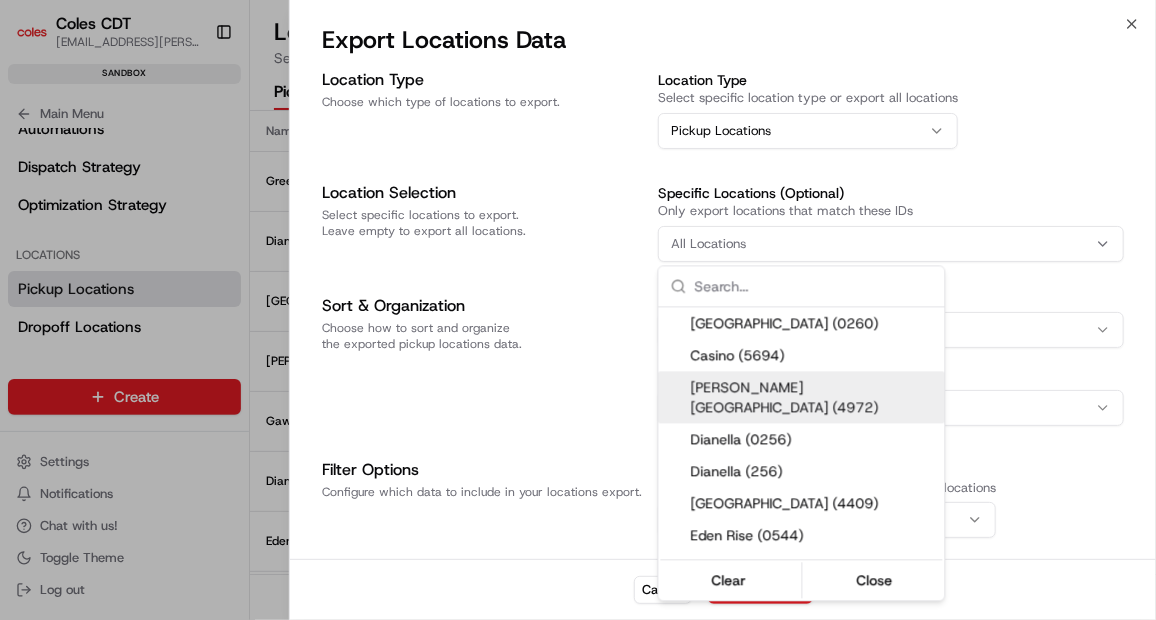 click on "Coles CDT [EMAIL_ADDRESS][PERSON_NAME][PERSON_NAME][DOMAIN_NAME] Toggle Sidebar sandbox Orders Deliveries Providers Analytics Favorites Shifts Zones Delivery Windows Pickup Locations Dropoff Locations Main Menu Members & Organization Organization Users Roles Preferences Customization Tracking Orchestration Automations Dispatch Strategy Optimization Strategy Locations Pickup Locations Dropoff Locations Zones Shifts Delivery Windows Billing Billing Refund Requests Integrations Notification Triggers Webhooks API Keys Request Logs Create Settings Notifications Chat with us! Toggle Theme Log out Locations Set up your Locations for personalized Delivery Services Pickup 12 Dropoff Activity Log New Location Export Name Address External ID Actions Greenacres [GEOGRAPHIC_DATA][PERSON_NAME][STREET_ADDRESS] Dianella [STREET_ADDRESS] [STREET_ADDRESS] [STREET_ADDRESS][PERSON_NAME], AU [STREET_ADDRESS][PERSON_NAME][PERSON_NAME][PERSON_NAME][PERSON_NAME] 0462 1" at bounding box center (578, 310) 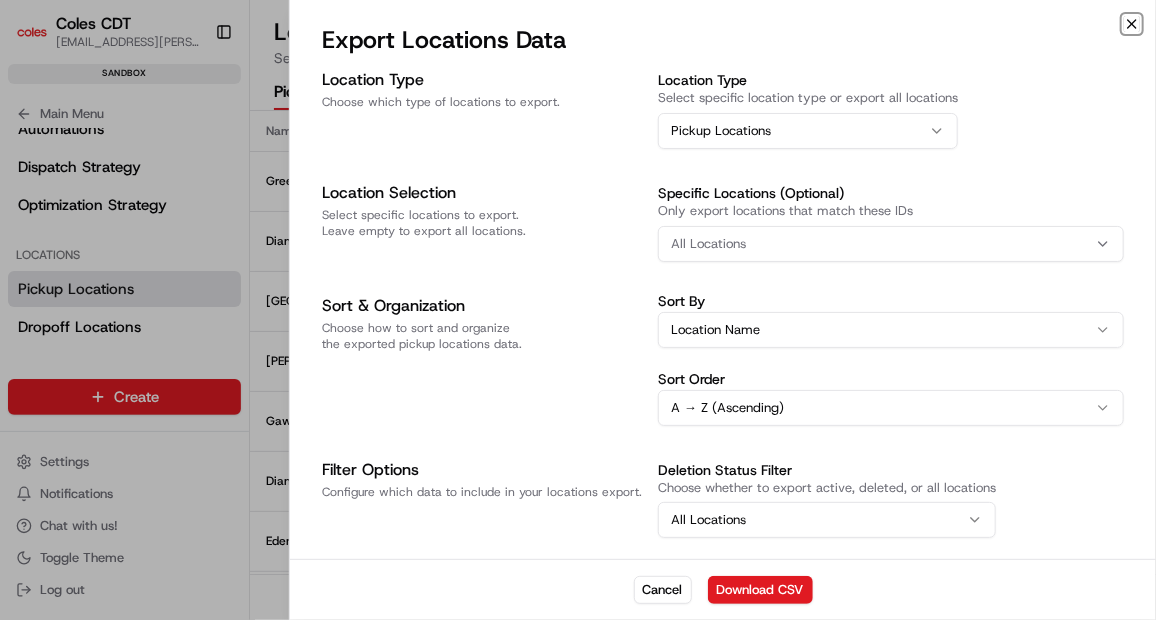 click 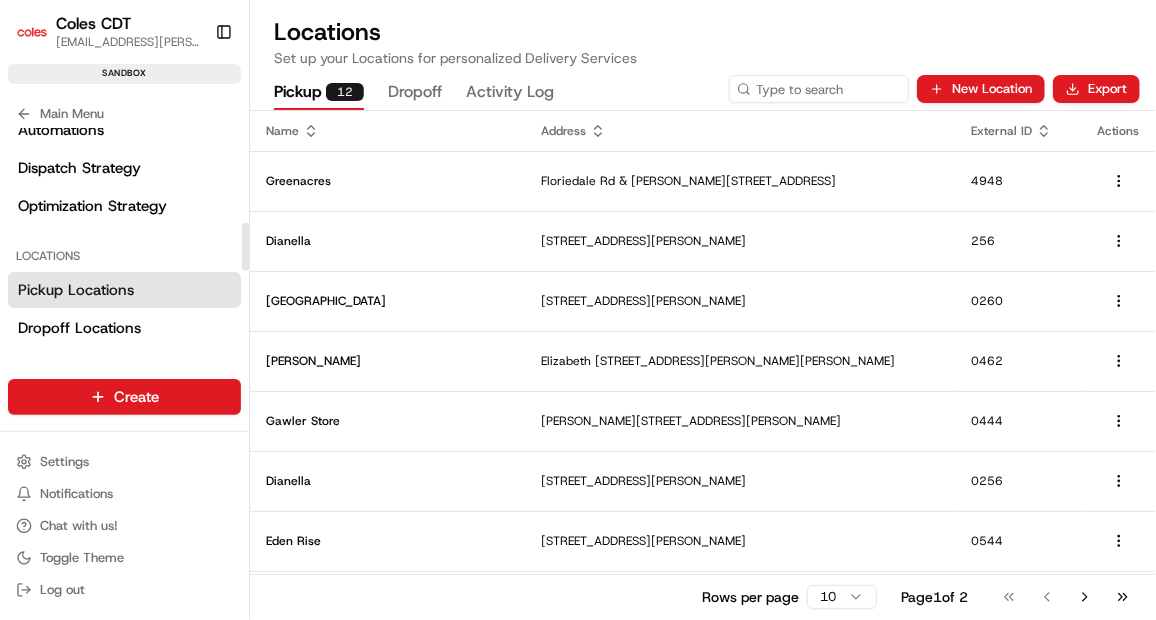 scroll, scrollTop: 448, scrollLeft: 0, axis: vertical 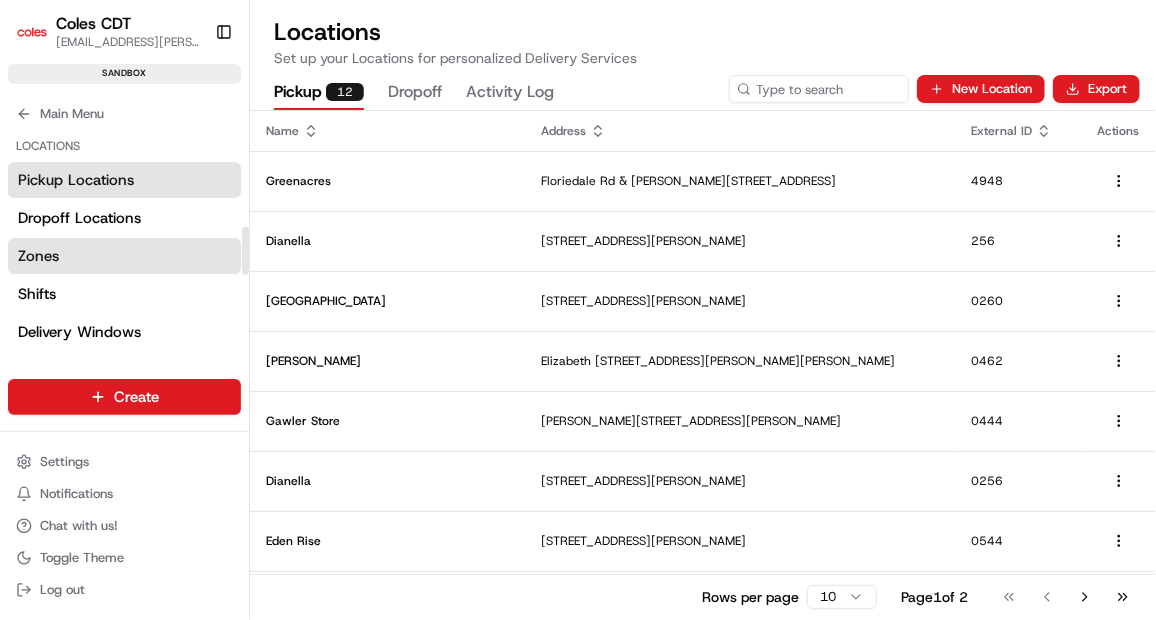 click on "Zones" at bounding box center (124, 256) 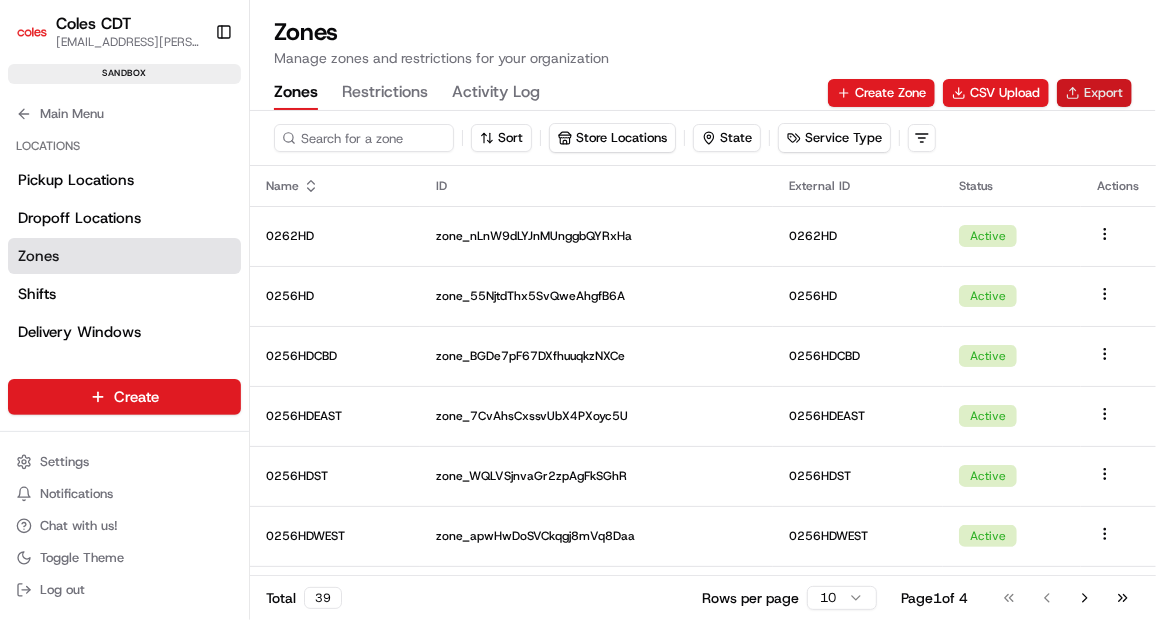 click on "Export" at bounding box center [1094, 93] 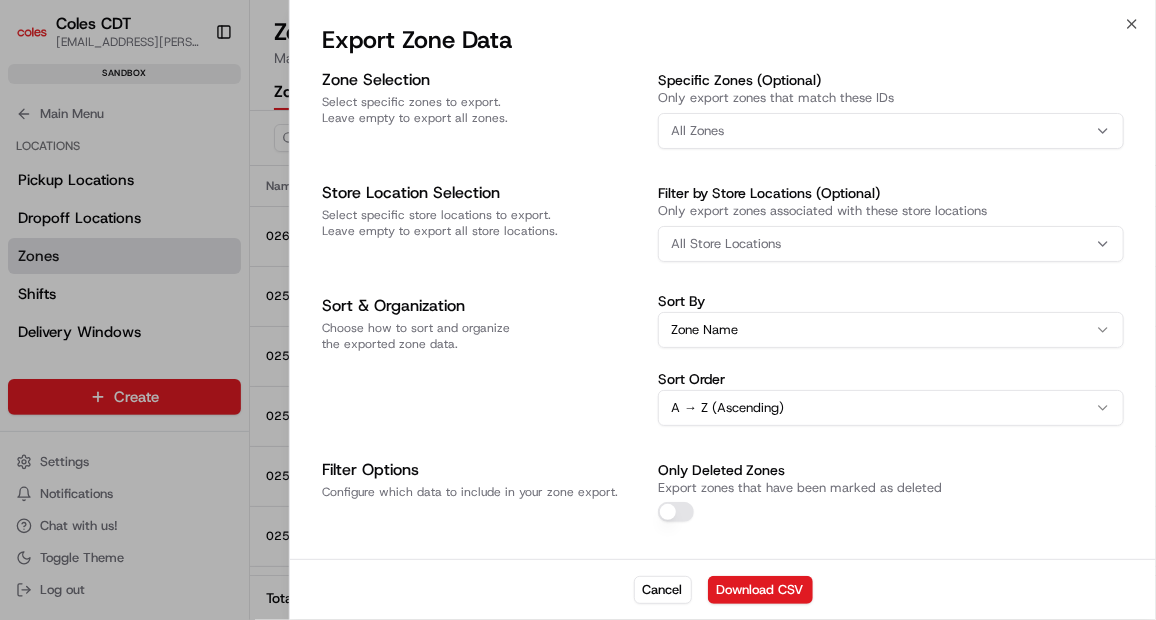 click on "All Store Locations" at bounding box center [726, 244] 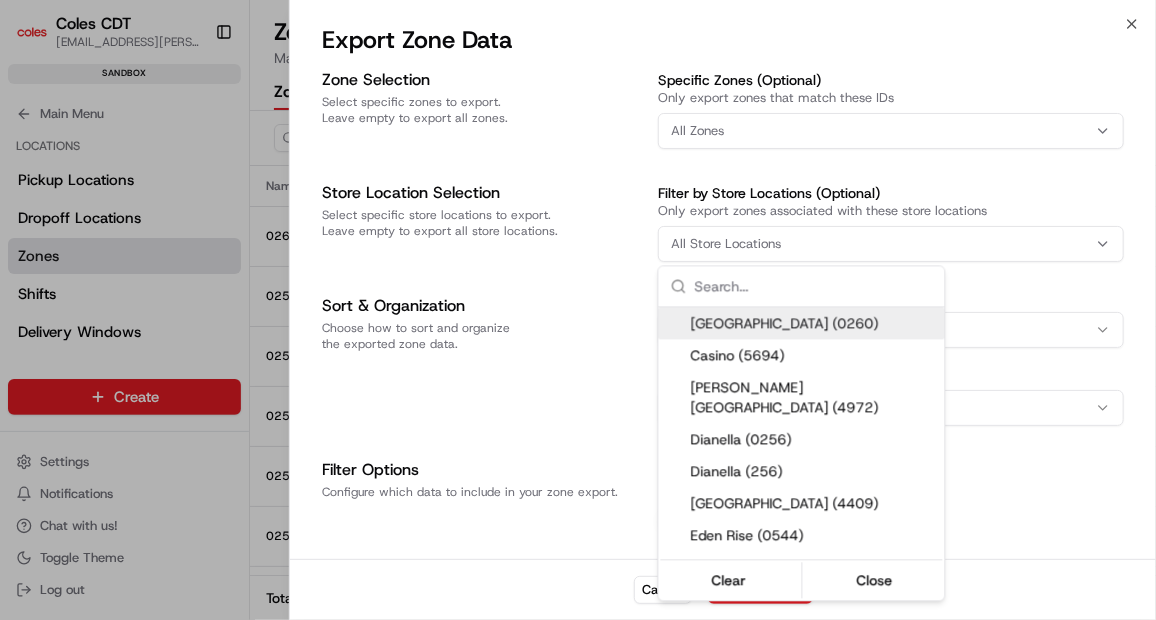 click on "Coles CDT [EMAIL_ADDRESS][PERSON_NAME][PERSON_NAME][DOMAIN_NAME] Toggle Sidebar sandbox Orders Deliveries Providers Analytics Favorites Shifts Zones Delivery Windows Pickup Locations Dropoff Locations Main Menu Members & Organization Organization Users Roles Preferences Customization Tracking Orchestration Automations Dispatch Strategy Optimization Strategy Locations Pickup Locations Dropoff Locations Zones Shifts Delivery Windows Billing Billing Refund Requests Integrations Notification Triggers Webhooks API Keys Request Logs Create Settings Notifications Chat with us! Toggle Theme Log out Zones Manage zones and restrictions for your organization Zones Restrictions Activity Log Create Zone CSV Upload Export Sort Store Locations State Service Type Name ID External ID Status Actions 0262HD zone_nLnW9dLYJnMUnggbQYRxHa 0262HD Active 0256HD zone_55NjtdThx5SvQweAhgfB6A 0256HD Active 0256HDCBD zone_BGDe7pF67DXfhuuqkzNXCe 0256HDCBD Active 0256HDEAST zone_7CvAhsCxssvUbX4PXoyc5U 0256HDEAST Active 0256HDST 0256HDST Active Active 1" at bounding box center [578, 310] 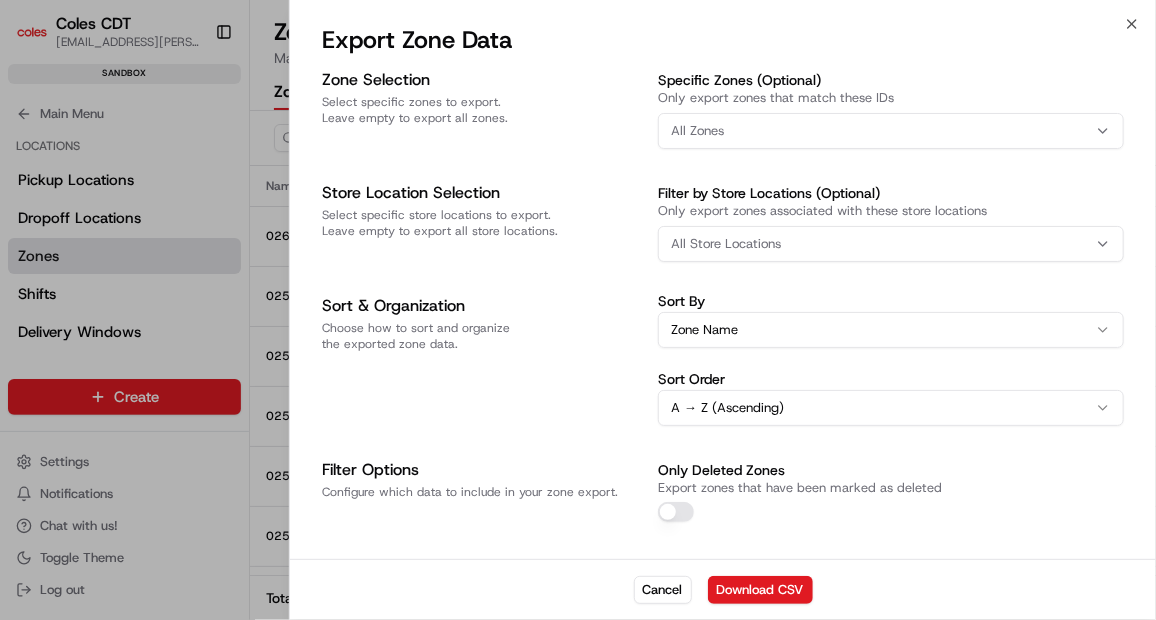 click on "All Zones" at bounding box center (891, 131) 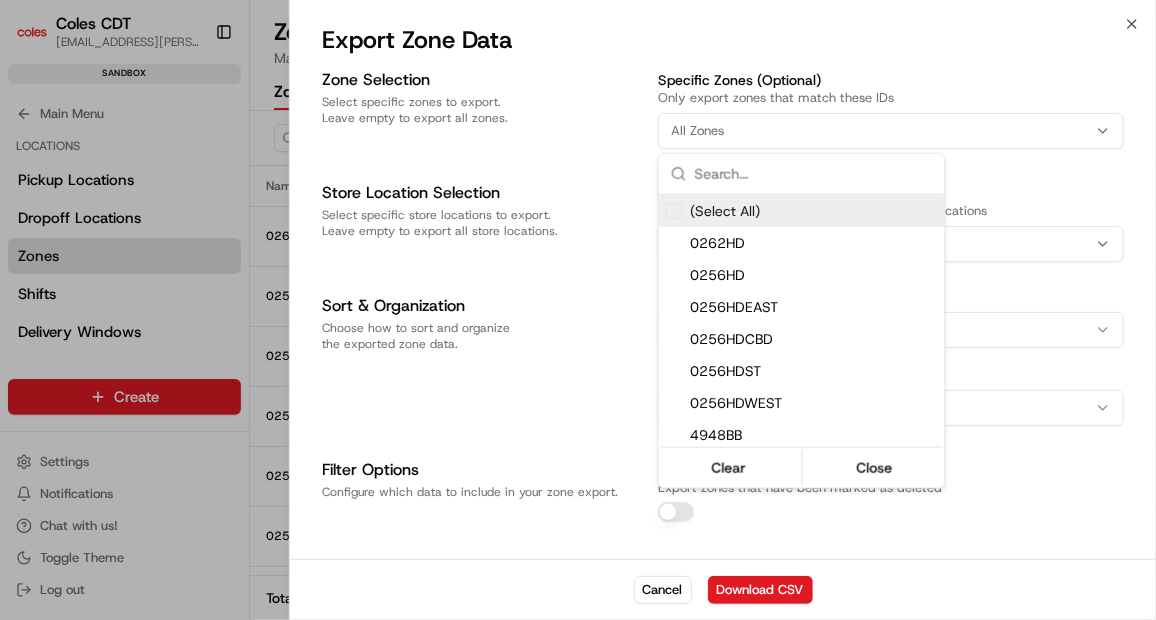 click on "Coles CDT [EMAIL_ADDRESS][PERSON_NAME][PERSON_NAME][DOMAIN_NAME] Toggle Sidebar sandbox Orders Deliveries Providers Analytics Favorites Shifts Zones Delivery Windows Pickup Locations Dropoff Locations Main Menu Members & Organization Organization Users Roles Preferences Customization Tracking Orchestration Automations Dispatch Strategy Optimization Strategy Locations Pickup Locations Dropoff Locations Zones Shifts Delivery Windows Billing Billing Refund Requests Integrations Notification Triggers Webhooks API Keys Request Logs Create Settings Notifications Chat with us! Toggle Theme Log out Zones Manage zones and restrictions for your organization Zones Restrictions Activity Log Create Zone CSV Upload Export Sort Store Locations State Service Type Name ID External ID Status Actions 0262HD zone_nLnW9dLYJnMUnggbQYRxHa 0262HD Active 0256HD zone_55NjtdThx5SvQweAhgfB6A 0256HD Active 0256HDCBD zone_BGDe7pF67DXfhuuqkzNXCe 0256HDCBD Active 0256HDEAST zone_7CvAhsCxssvUbX4PXoyc5U 0256HDEAST Active 0256HDST 0256HDST Active Active 1" at bounding box center [578, 310] 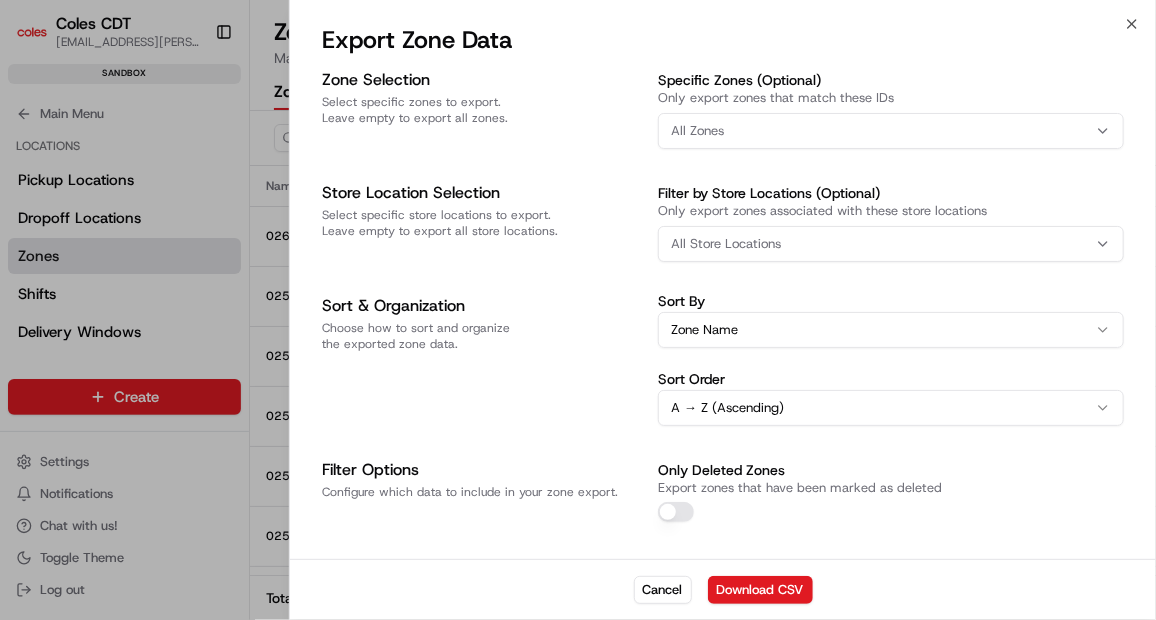 click on "All Zones" at bounding box center (891, 131) 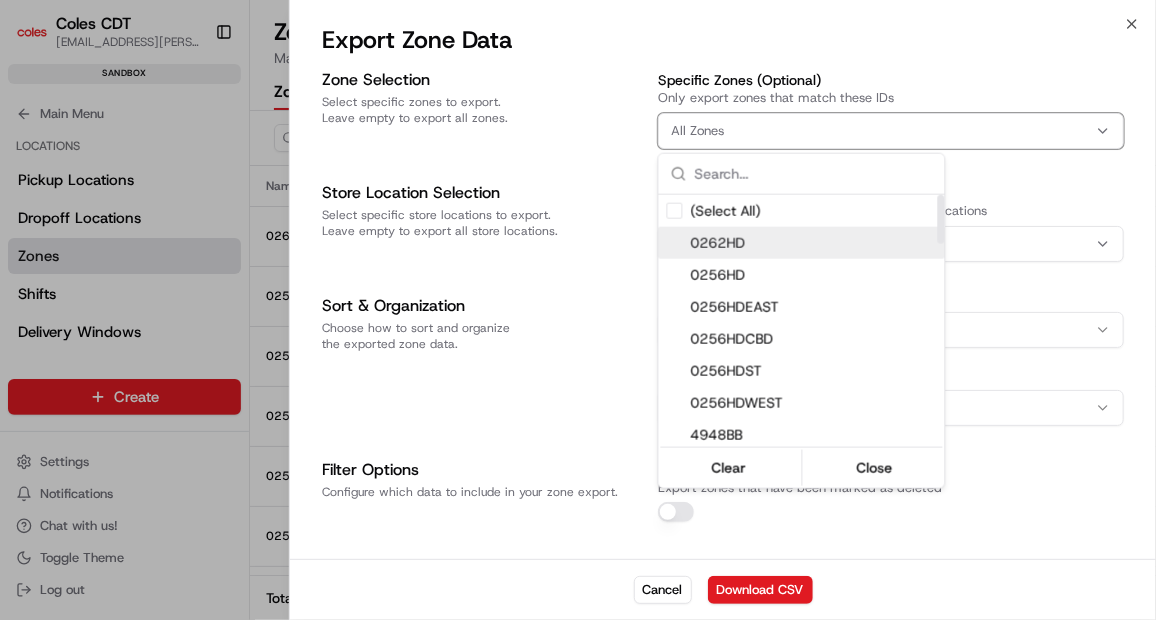 click on "0262HD" at bounding box center (814, 243) 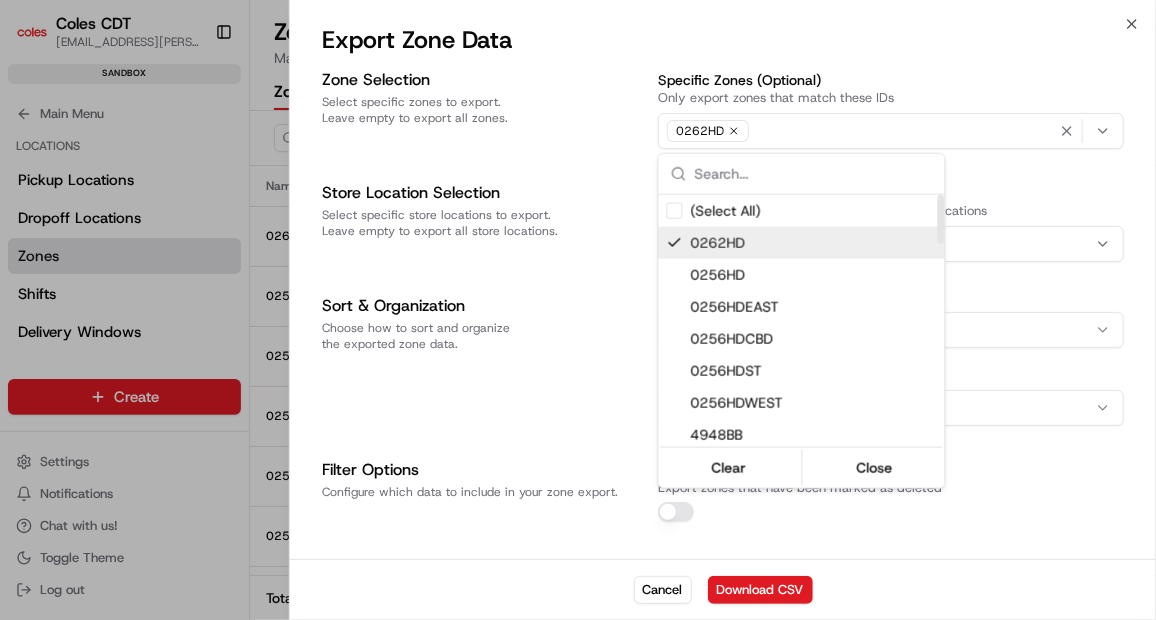 click on "Coles CDT [EMAIL_ADDRESS][PERSON_NAME][PERSON_NAME][DOMAIN_NAME] Toggle Sidebar sandbox Orders Deliveries Providers Analytics Favorites Shifts Zones Delivery Windows Pickup Locations Dropoff Locations Main Menu Members & Organization Organization Users Roles Preferences Customization Tracking Orchestration Automations Dispatch Strategy Optimization Strategy Locations Pickup Locations Dropoff Locations Zones Shifts Delivery Windows Billing Billing Refund Requests Integrations Notification Triggers Webhooks API Keys Request Logs Create Settings Notifications Chat with us! Toggle Theme Log out Zones Manage zones and restrictions for your organization Zones Restrictions Activity Log Create Zone CSV Upload Export Sort Store Locations State Service Type Name ID External ID Status Actions 0262HD zone_nLnW9dLYJnMUnggbQYRxHa 0262HD Active 0256HD zone_55NjtdThx5SvQweAhgfB6A 0256HD Active 0256HDCBD zone_BGDe7pF67DXfhuuqkzNXCe 0256HDCBD Active 0256HDEAST zone_7CvAhsCxssvUbX4PXoyc5U 0256HDEAST Active 0256HDST 0256HDST Active Active 1" at bounding box center [578, 310] 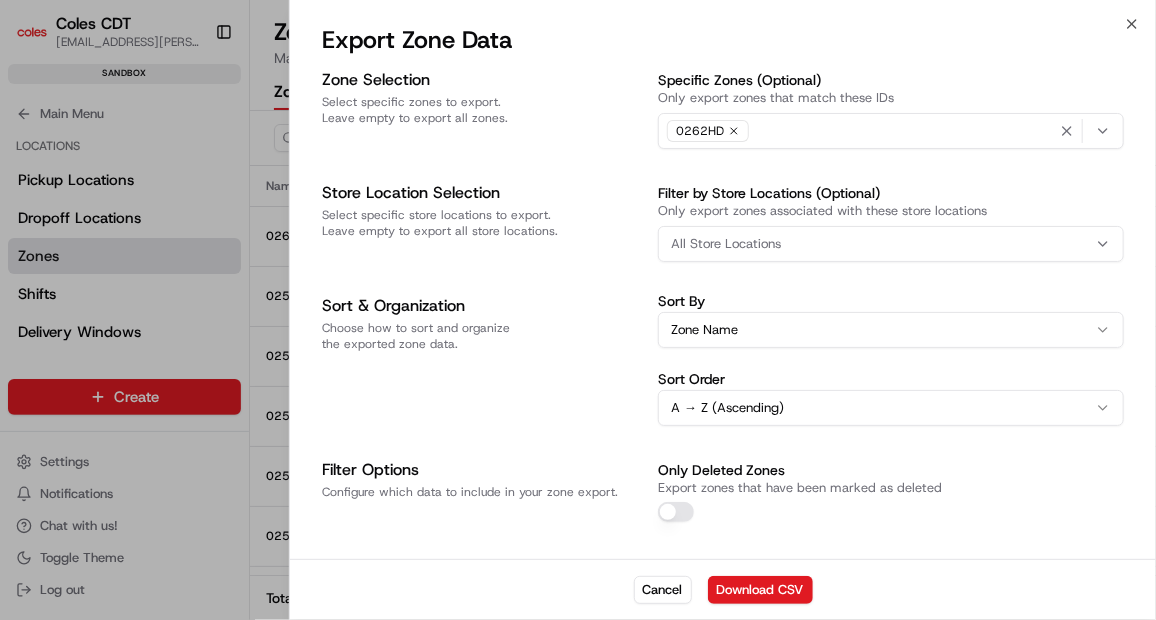 click on "All Store Locations" at bounding box center (726, 244) 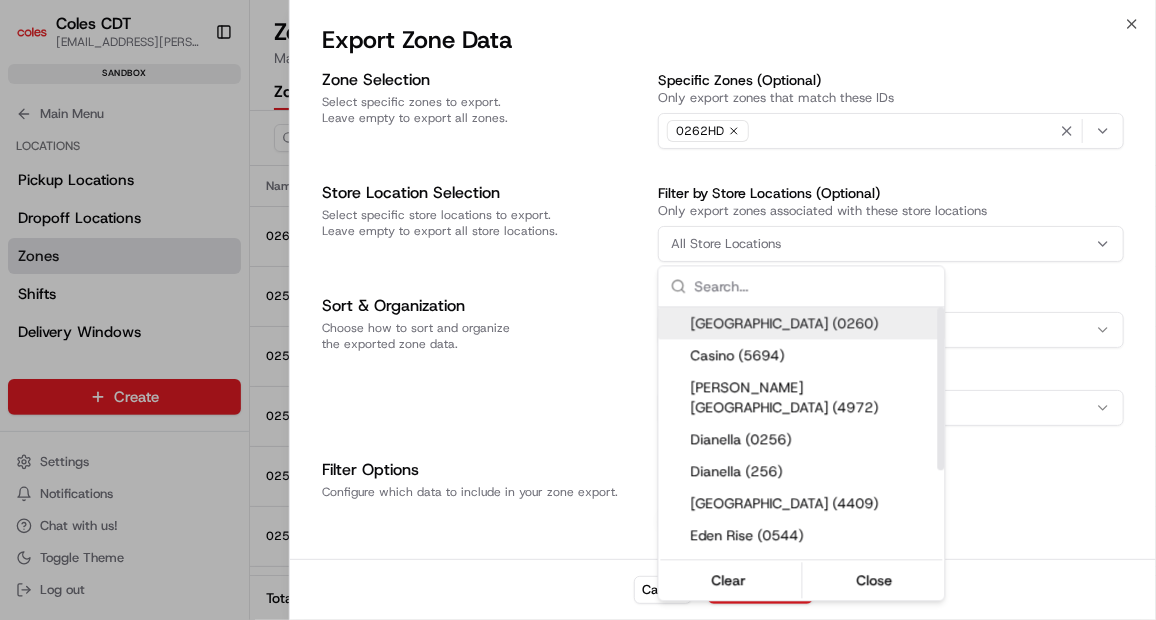 click on "Coles CDT [EMAIL_ADDRESS][PERSON_NAME][PERSON_NAME][DOMAIN_NAME] Toggle Sidebar sandbox Orders Deliveries Providers Analytics Favorites Shifts Zones Delivery Windows Pickup Locations Dropoff Locations Main Menu Members & Organization Organization Users Roles Preferences Customization Tracking Orchestration Automations Dispatch Strategy Optimization Strategy Locations Pickup Locations Dropoff Locations Zones Shifts Delivery Windows Billing Billing Refund Requests Integrations Notification Triggers Webhooks API Keys Request Logs Create Settings Notifications Chat with us! Toggle Theme Log out Zones Manage zones and restrictions for your organization Zones Restrictions Activity Log Create Zone CSV Upload Export Sort Store Locations State Service Type Name ID External ID Status Actions 0262HD zone_nLnW9dLYJnMUnggbQYRxHa 0262HD Active 0256HD zone_55NjtdThx5SvQweAhgfB6A 0256HD Active 0256HDCBD zone_BGDe7pF67DXfhuuqkzNXCe 0256HDCBD Active 0256HDEAST zone_7CvAhsCxssvUbX4PXoyc5U 0256HDEAST Active 0256HDST 0256HDST Active Active 1" at bounding box center [578, 310] 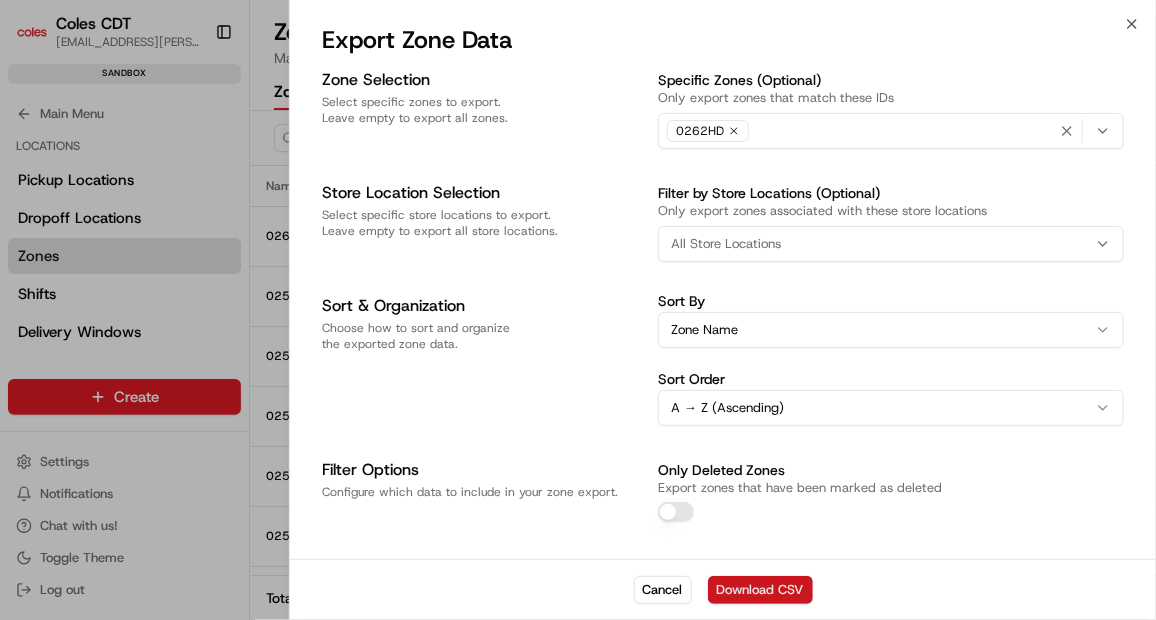 click on "Download CSV" at bounding box center (760, 590) 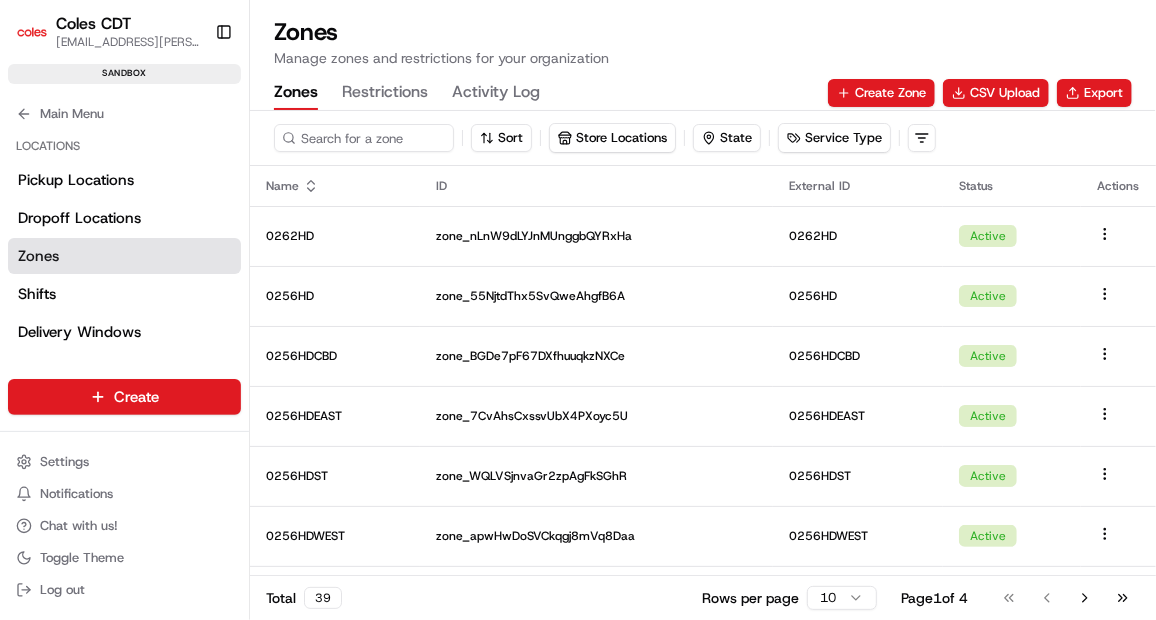 click on "Sort Store Locations State Service Type" at bounding box center (703, 138) 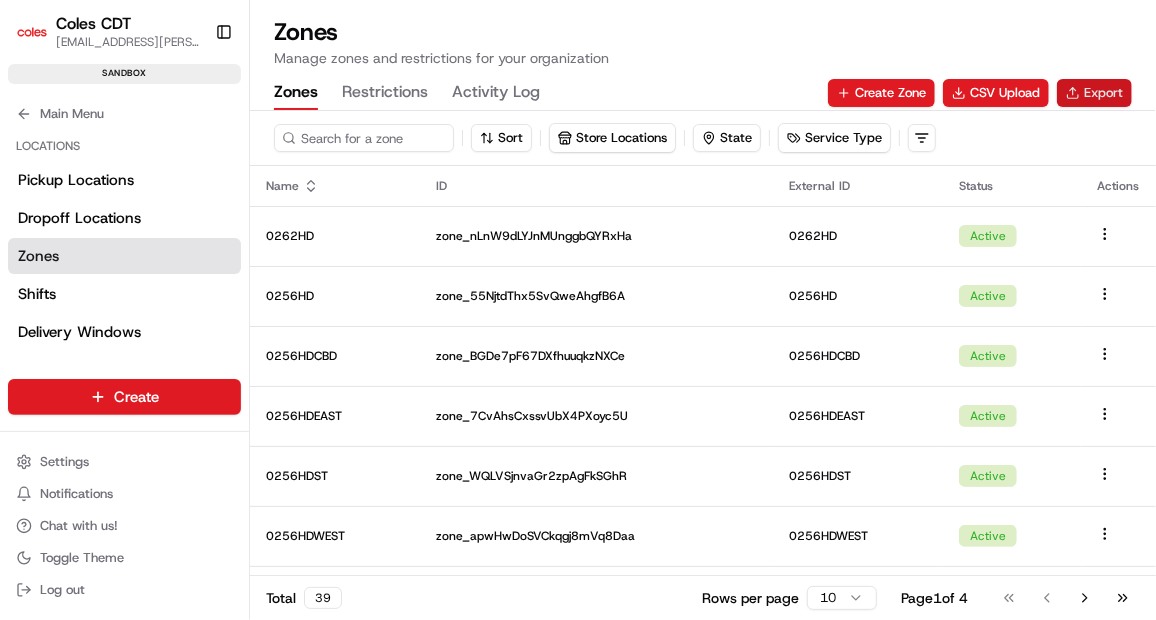 click on "Export" at bounding box center [1094, 93] 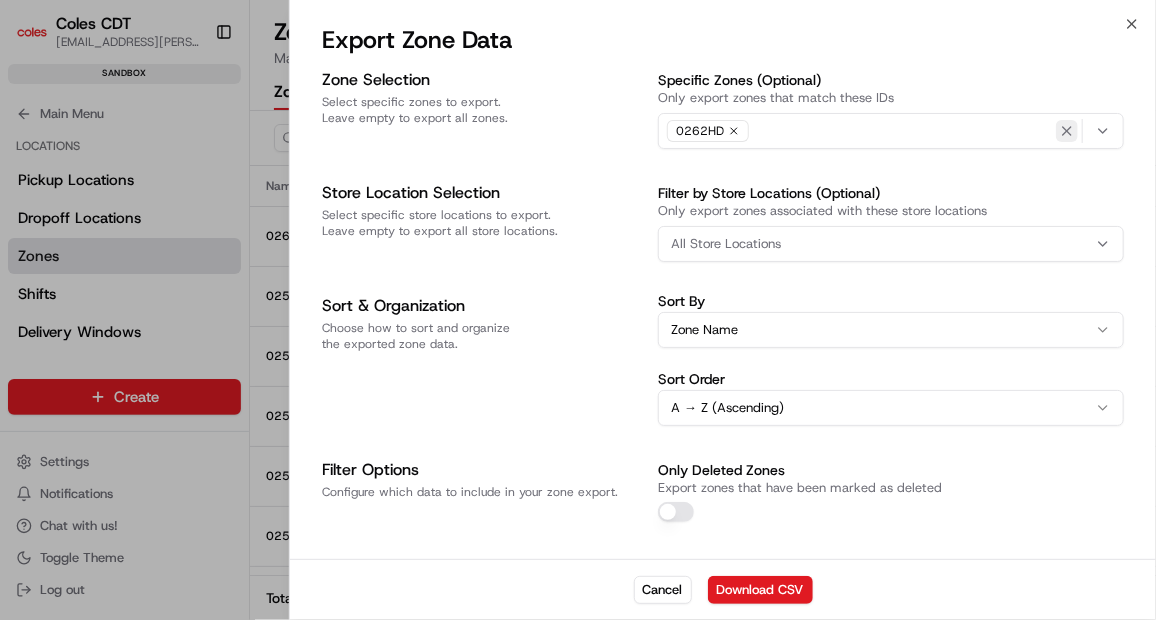click 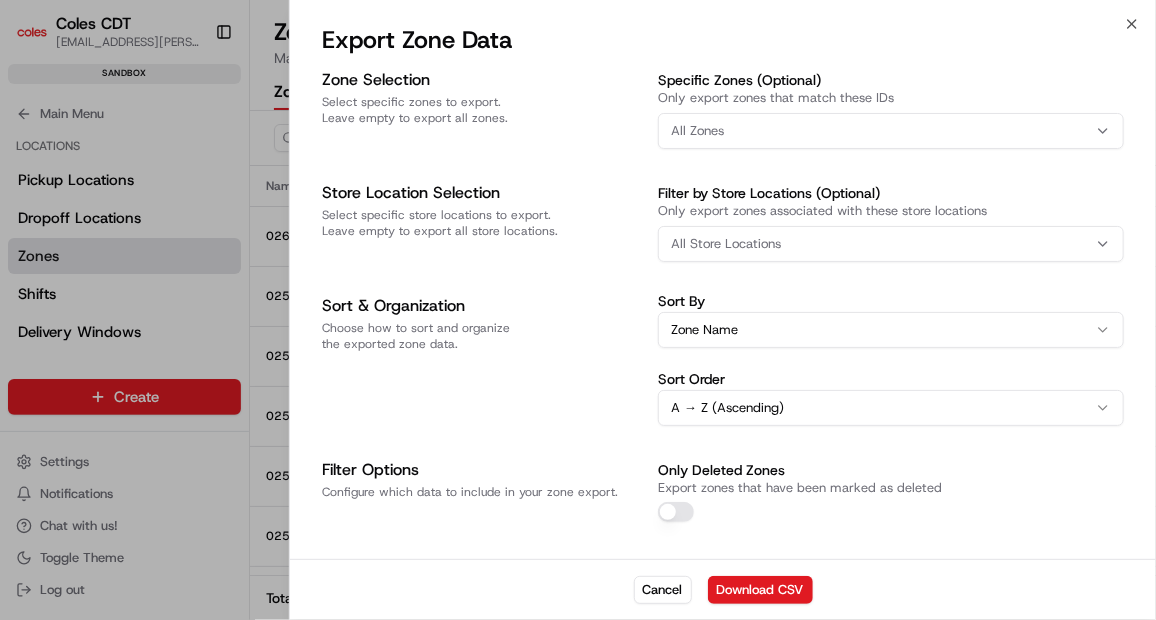 click on "All Store Locations" at bounding box center (891, 244) 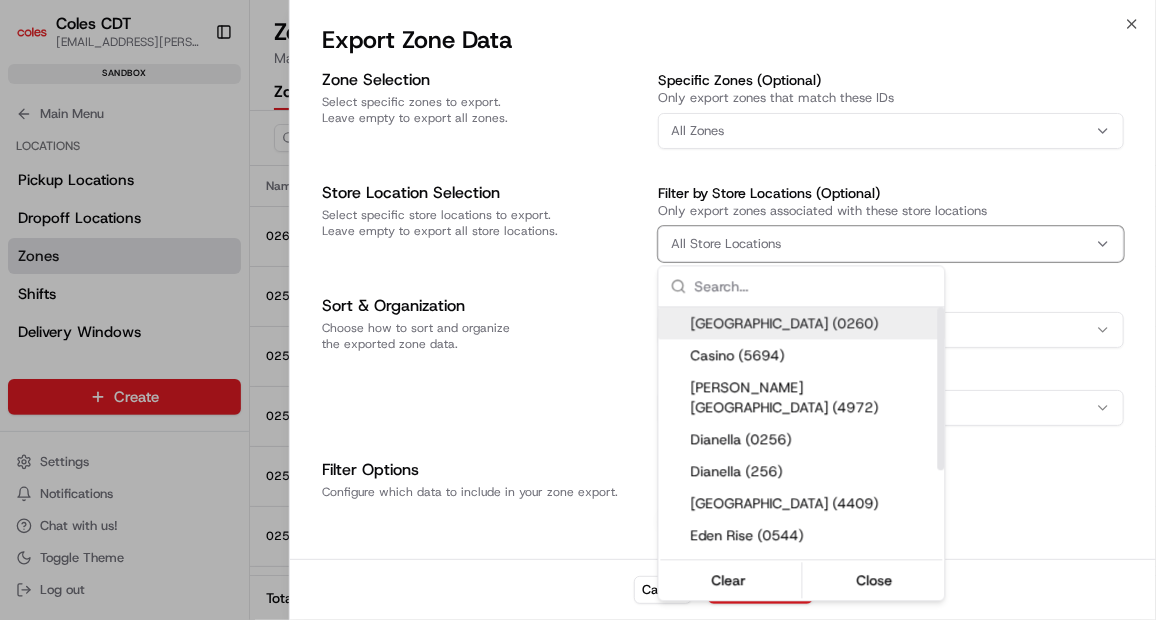 click on "[GEOGRAPHIC_DATA] (0260)" at bounding box center [814, 323] 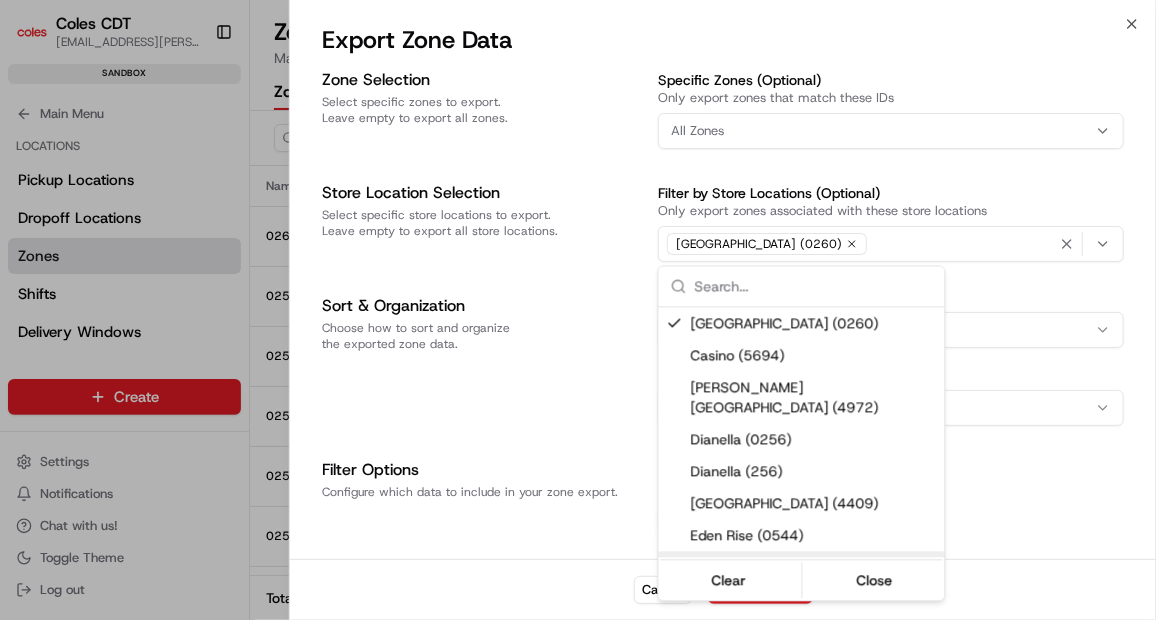 click on "Coles CDT [EMAIL_ADDRESS][PERSON_NAME][PERSON_NAME][DOMAIN_NAME] Toggle Sidebar sandbox Orders Deliveries Providers Analytics Favorites Shifts Zones Delivery Windows Pickup Locations Dropoff Locations Main Menu Members & Organization Organization Users Roles Preferences Customization Tracking Orchestration Automations Dispatch Strategy Optimization Strategy Locations Pickup Locations Dropoff Locations Zones Shifts Delivery Windows Billing Billing Refund Requests Integrations Notification Triggers Webhooks API Keys Request Logs Create Settings Notifications Chat with us! Toggle Theme Log out Zones Manage zones and restrictions for your organization Zones Restrictions Activity Log Create Zone CSV Upload Export Sort Store Locations State Service Type Name ID External ID Status Actions 0262HD zone_nLnW9dLYJnMUnggbQYRxHa 0262HD Active 0256HD zone_55NjtdThx5SvQweAhgfB6A 0256HD Active 0256HDCBD zone_BGDe7pF67DXfhuuqkzNXCe 0256HDCBD Active 0256HDEAST zone_7CvAhsCxssvUbX4PXoyc5U 0256HDEAST Active 0256HDST 0256HDST Active Active 1" at bounding box center (578, 310) 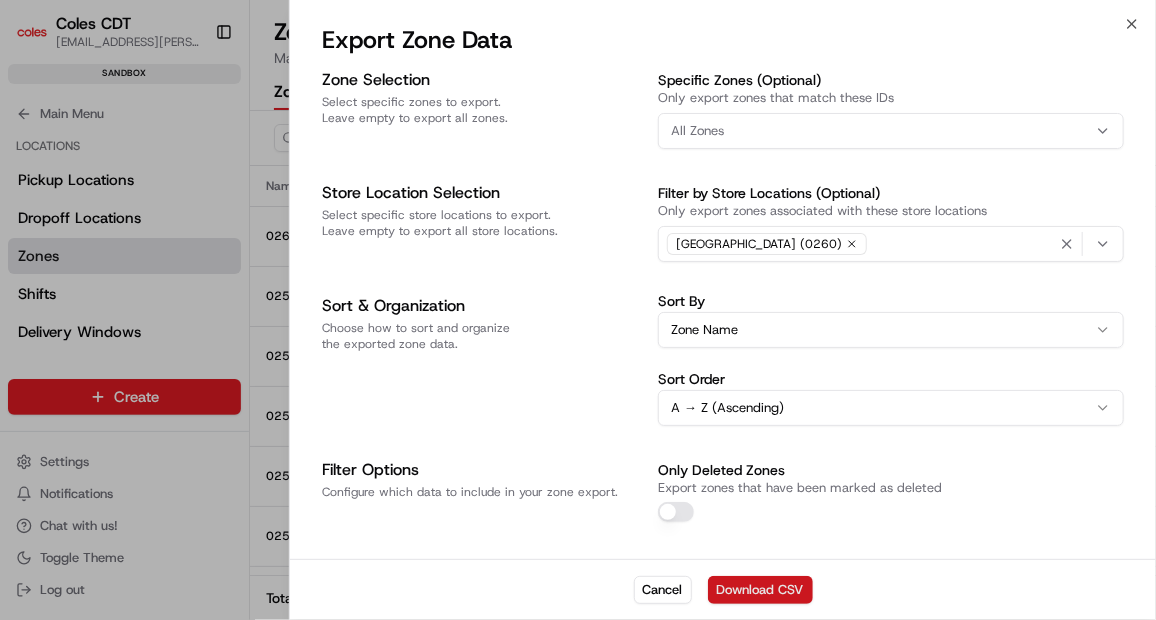 click on "Download CSV" at bounding box center [760, 590] 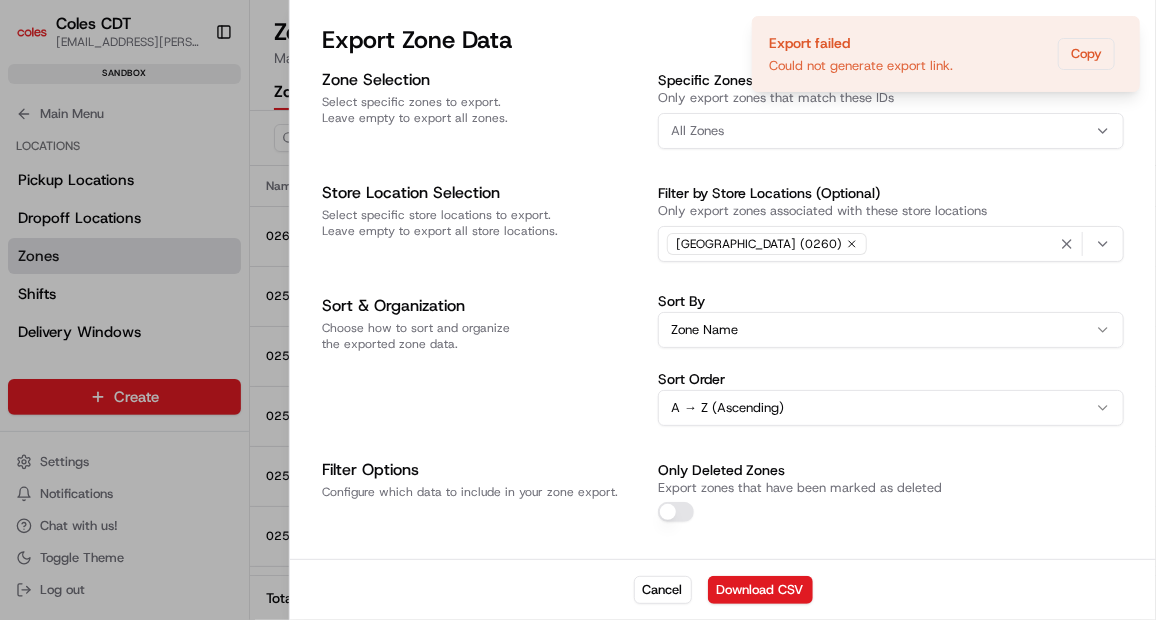 click on "All Zones" at bounding box center [891, 131] 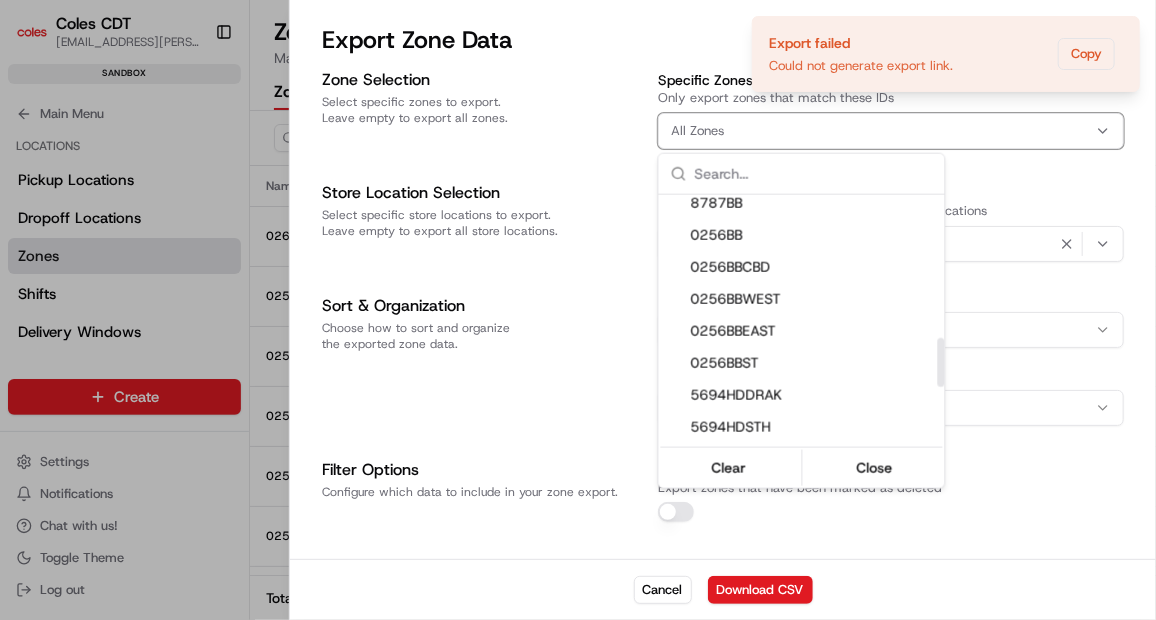 scroll, scrollTop: 733, scrollLeft: 0, axis: vertical 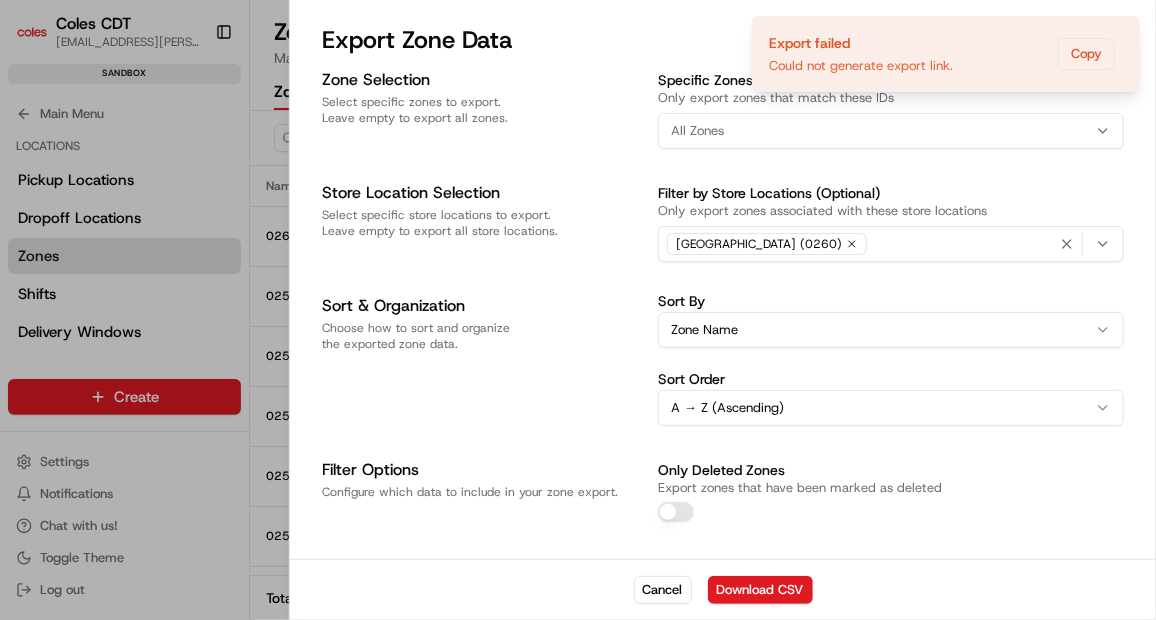 click at bounding box center [578, 310] 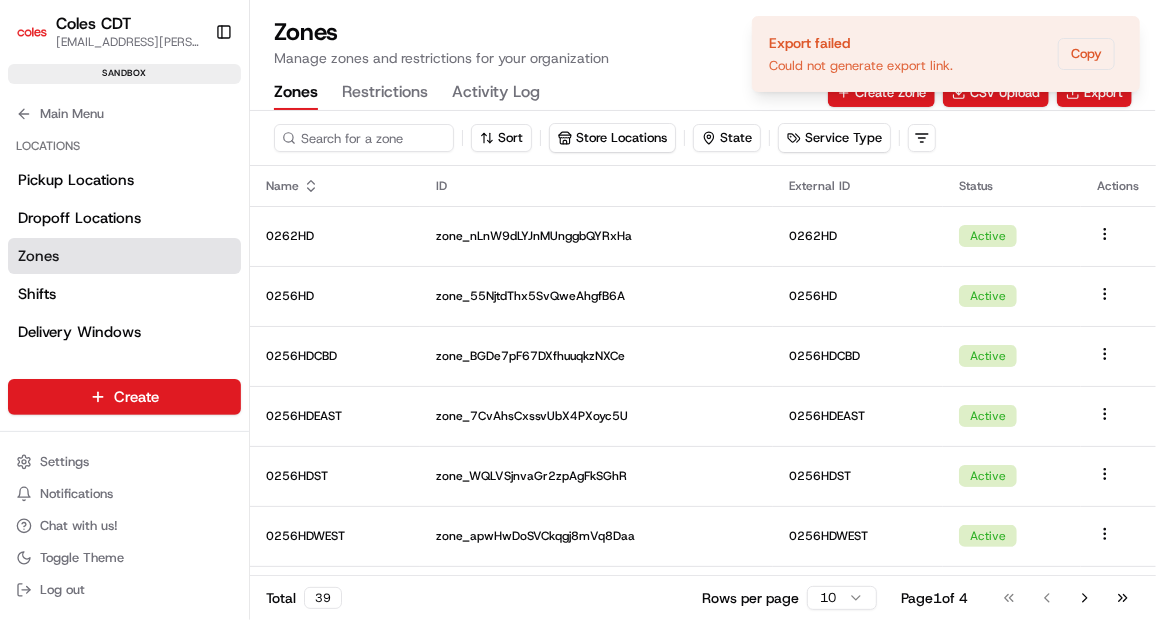 click on "Zones Manage zones and restrictions for your organization Zones Restrictions Activity Log Create Zone CSV Upload Export" at bounding box center [703, 55] 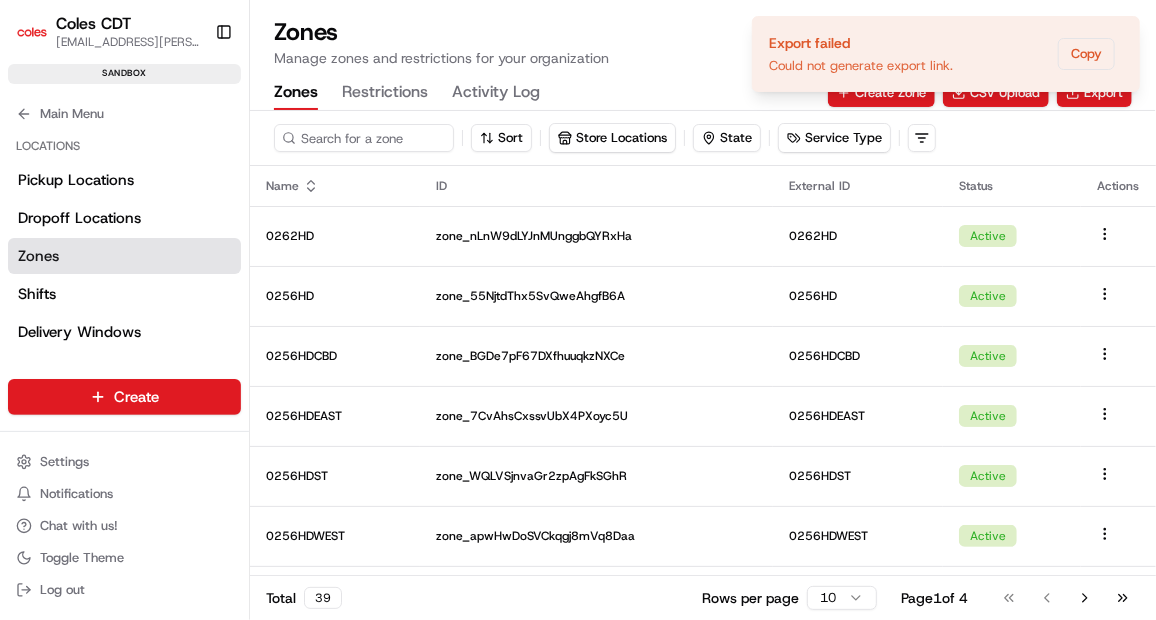 click on "Zones" at bounding box center (703, 32) 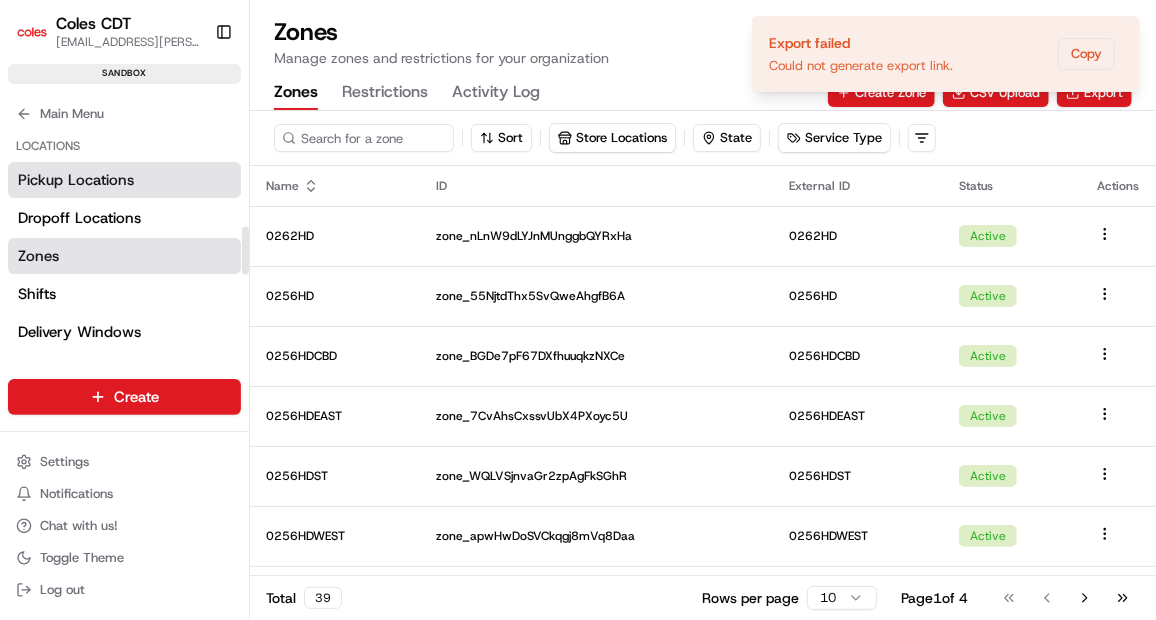 click on "Pickup Locations" at bounding box center (124, 180) 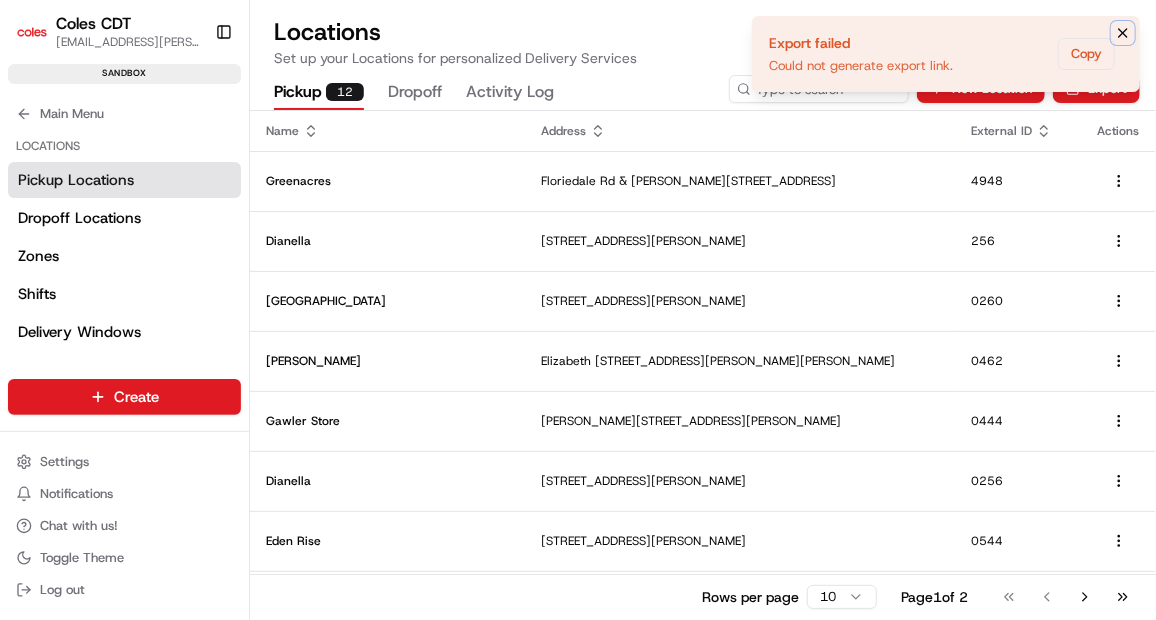 click 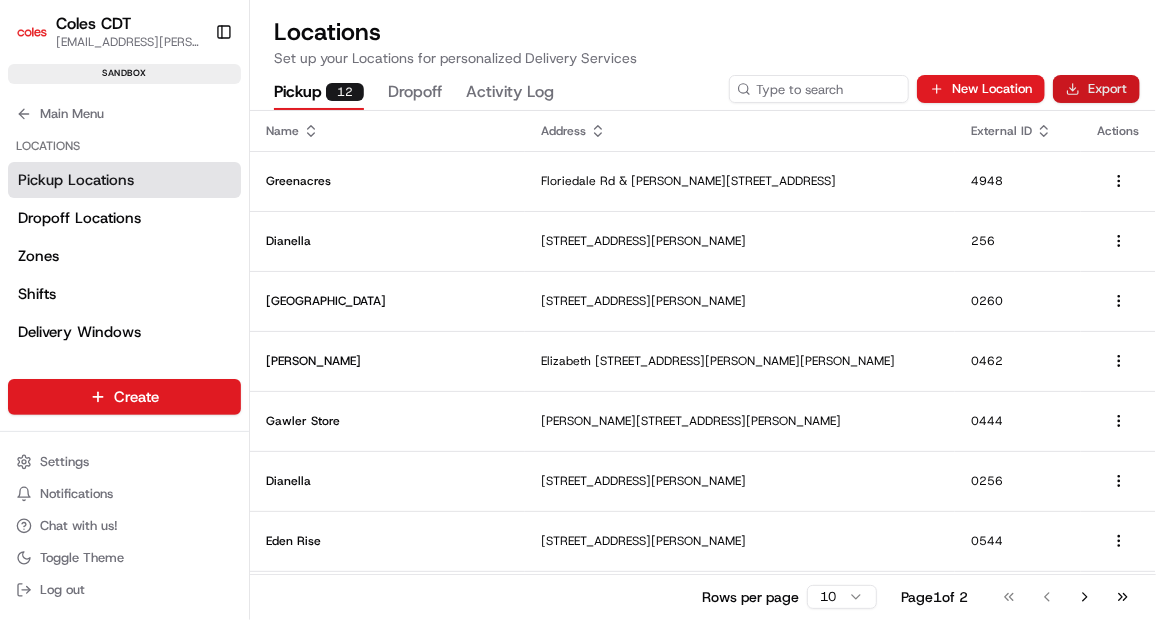 click on "Export" at bounding box center (1096, 89) 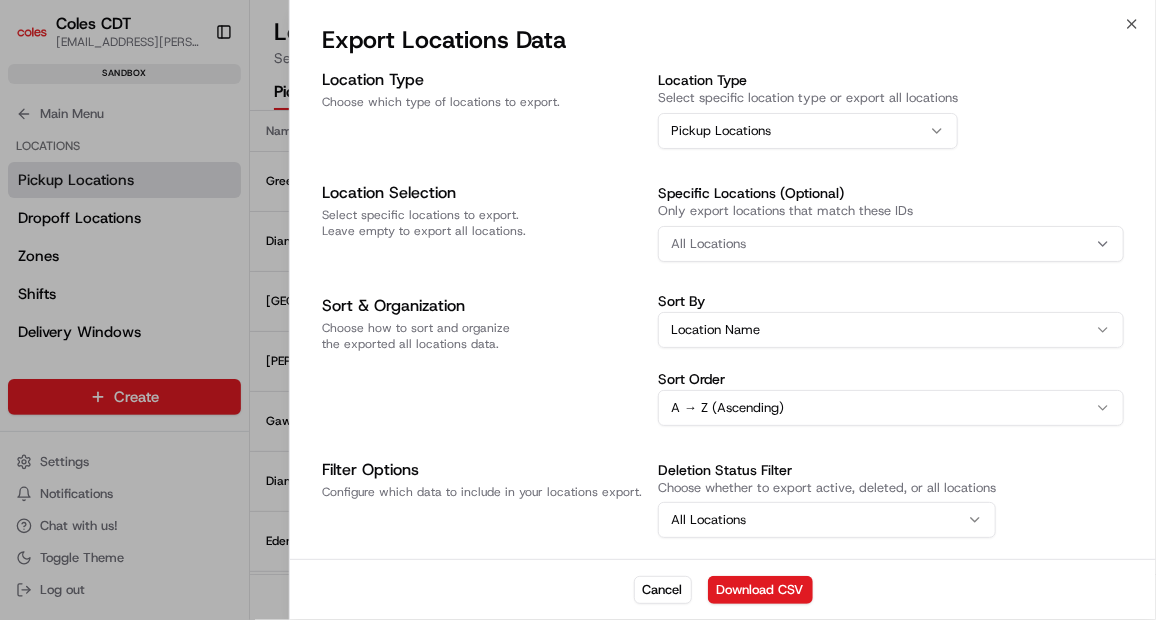 click at bounding box center [578, 310] 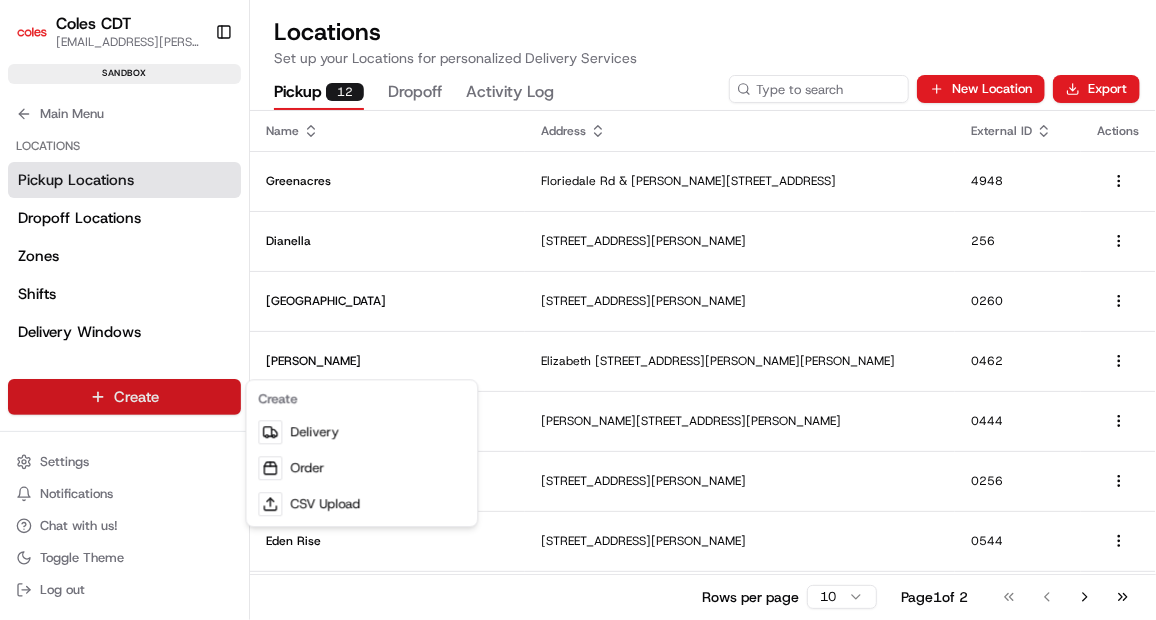 click on "Coles CDT [EMAIL_ADDRESS][PERSON_NAME][PERSON_NAME][DOMAIN_NAME] Toggle Sidebar sandbox Orders Deliveries Providers Analytics Favorites Shifts Zones Delivery Windows Pickup Locations Dropoff Locations Main Menu Members & Organization Organization Users Roles Preferences Customization Tracking Orchestration Automations Dispatch Strategy Optimization Strategy Locations Pickup Locations Dropoff Locations Zones Shifts Delivery Windows Billing Billing Refund Requests Integrations Notification Triggers Webhooks API Keys Request Logs Create Settings Notifications Chat with us! Toggle Theme Log out Locations Set up your Locations for personalized Delivery Services Pickup 12 Dropoff Activity Log New Location Export Name Address External ID Actions Greenacres [GEOGRAPHIC_DATA][PERSON_NAME][STREET_ADDRESS] Dianella [STREET_ADDRESS] [STREET_ADDRESS] [STREET_ADDRESS][PERSON_NAME], AU [STREET_ADDRESS][PERSON_NAME][PERSON_NAME][PERSON_NAME][PERSON_NAME]" at bounding box center [578, 310] 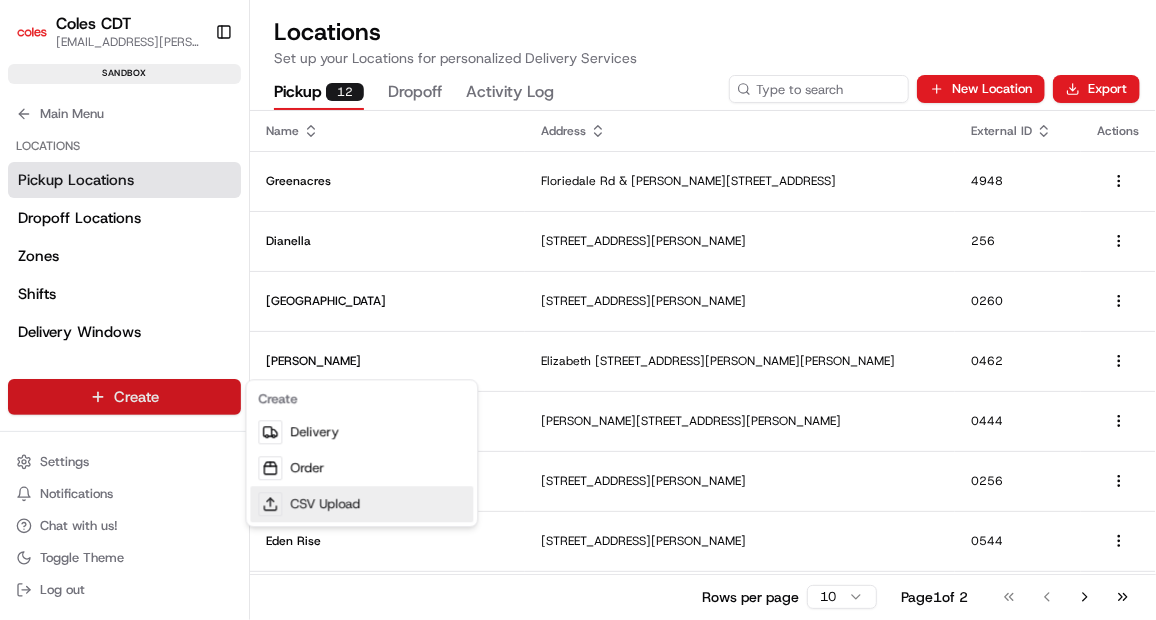 click on "CSV Upload" at bounding box center [361, 504] 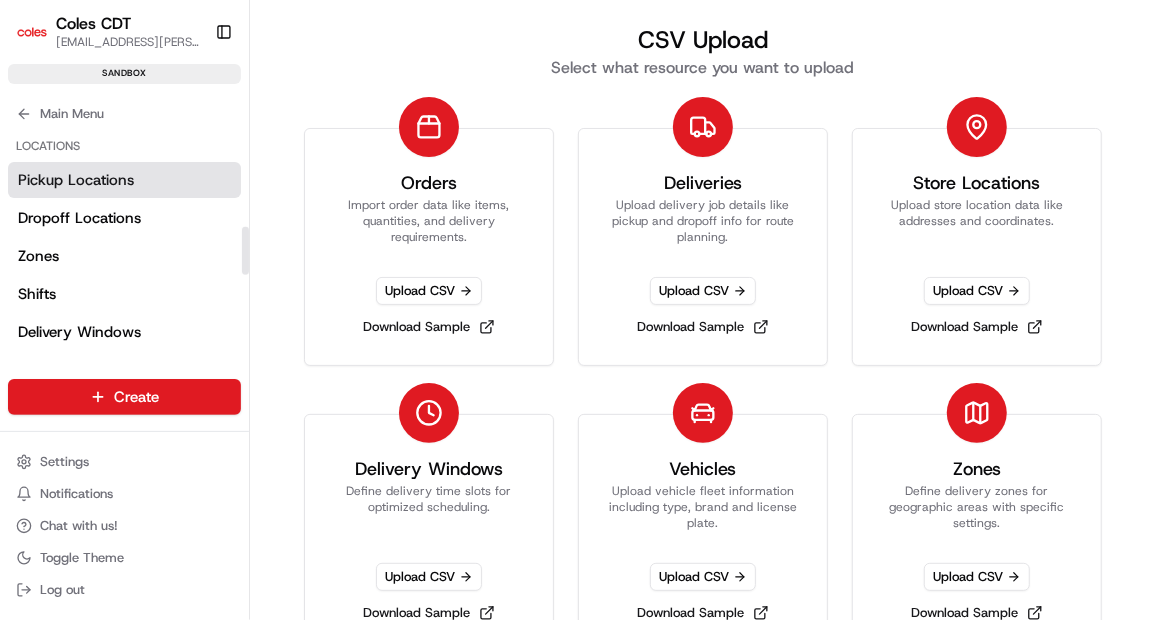 click on "Pickup Locations" at bounding box center (76, 180) 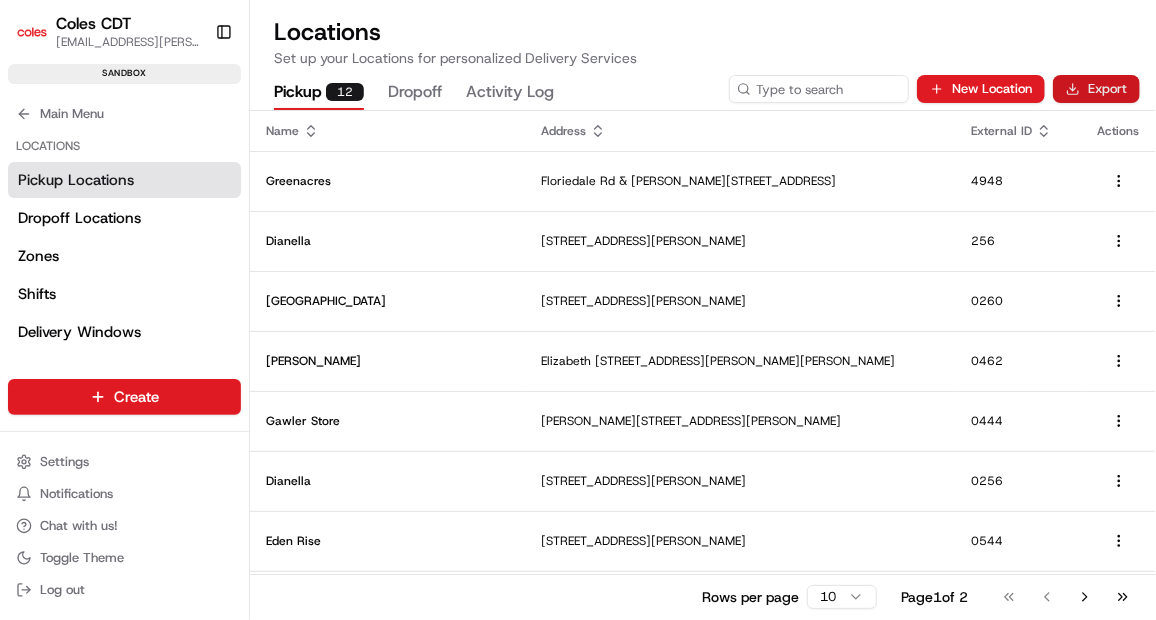 click on "Export" at bounding box center (1096, 89) 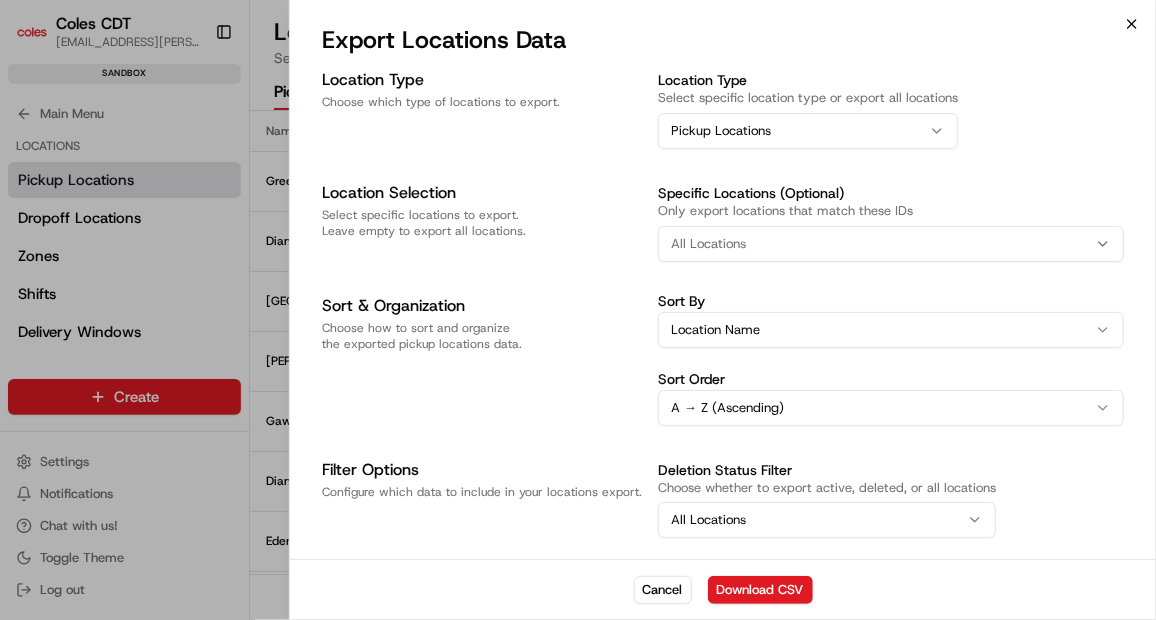 click 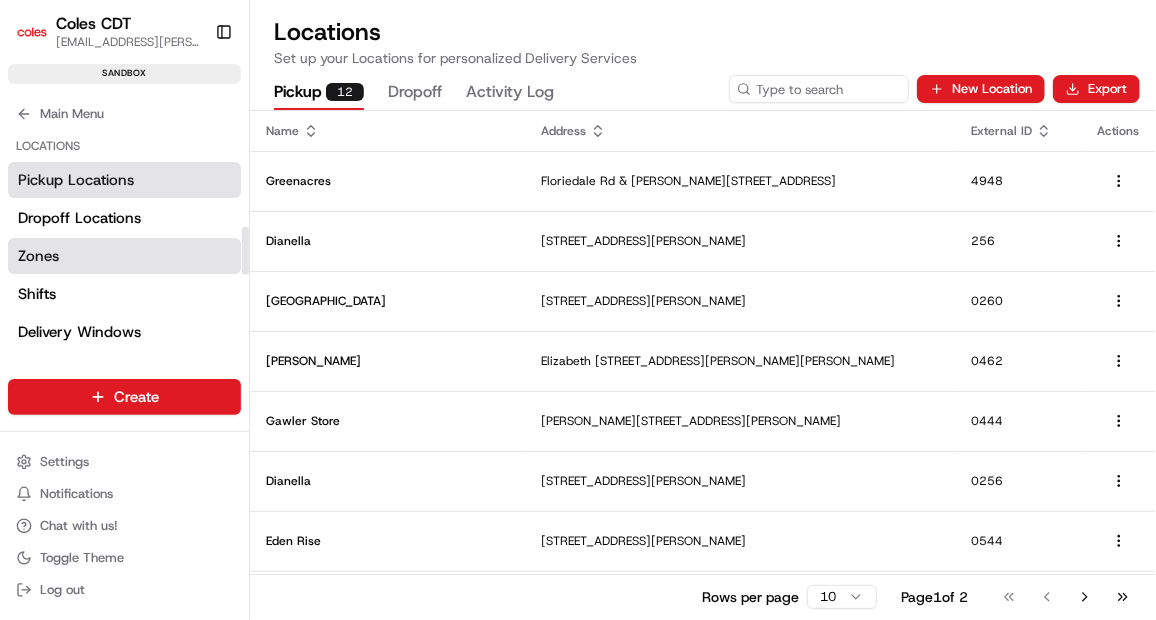 click on "Zones" at bounding box center [124, 256] 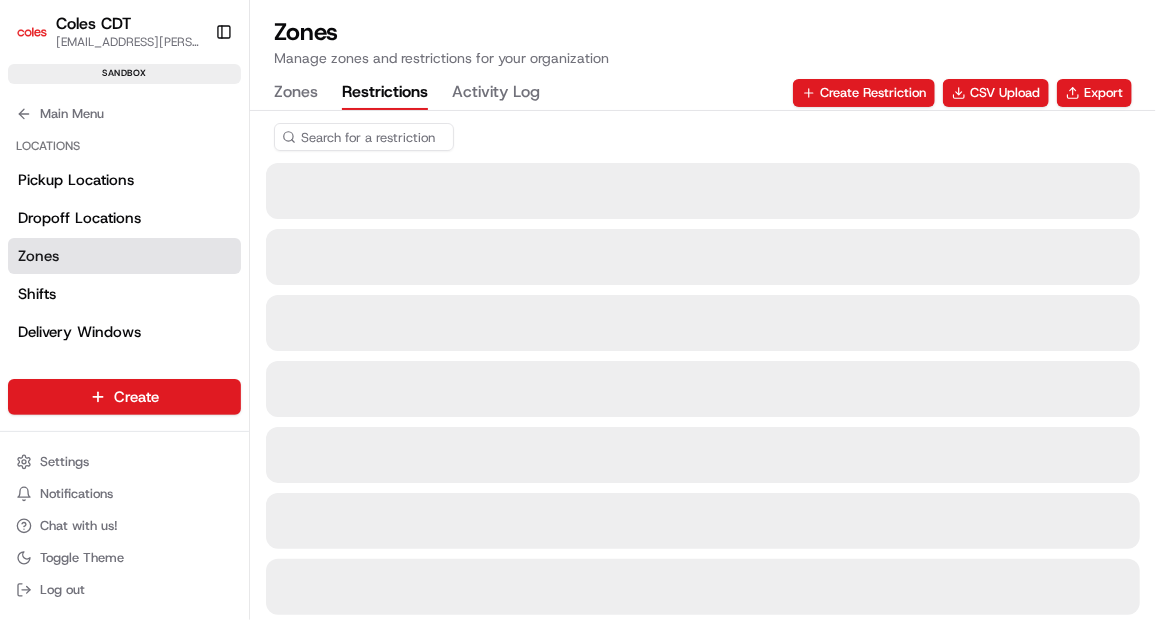 click on "Restrictions" at bounding box center (385, 93) 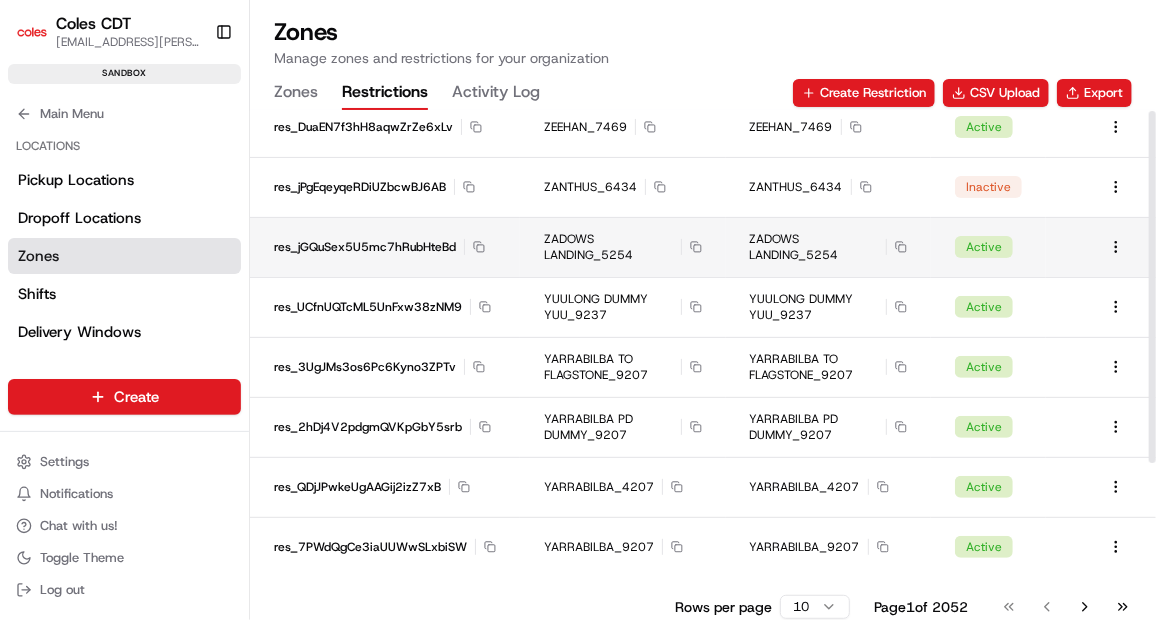 scroll, scrollTop: 0, scrollLeft: 0, axis: both 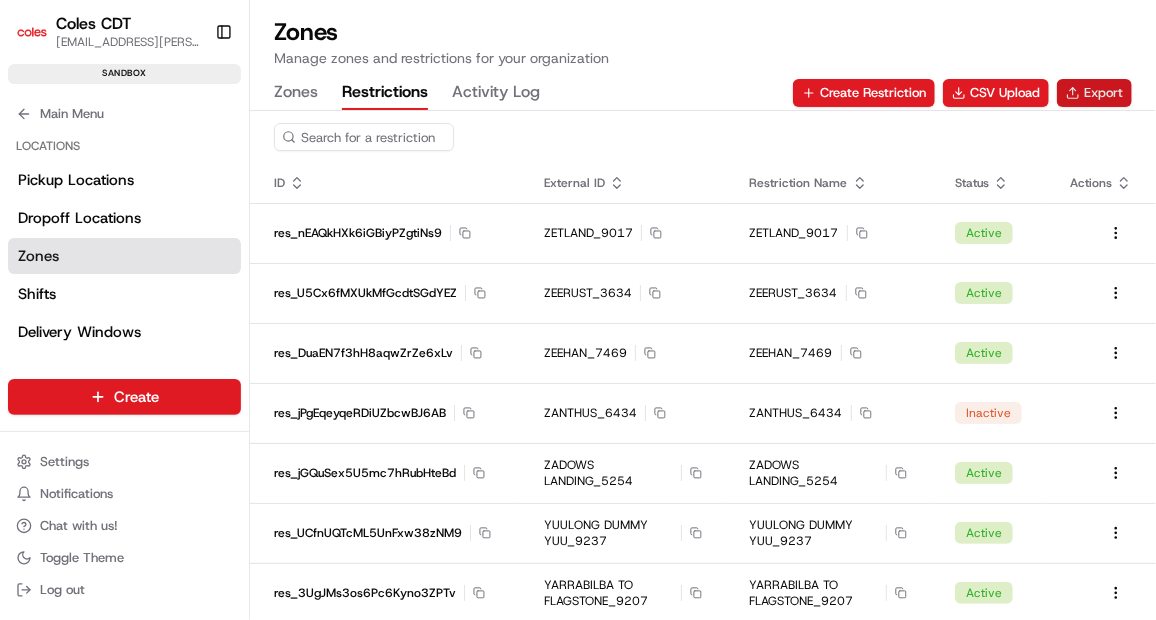 click on "Export" at bounding box center [1094, 93] 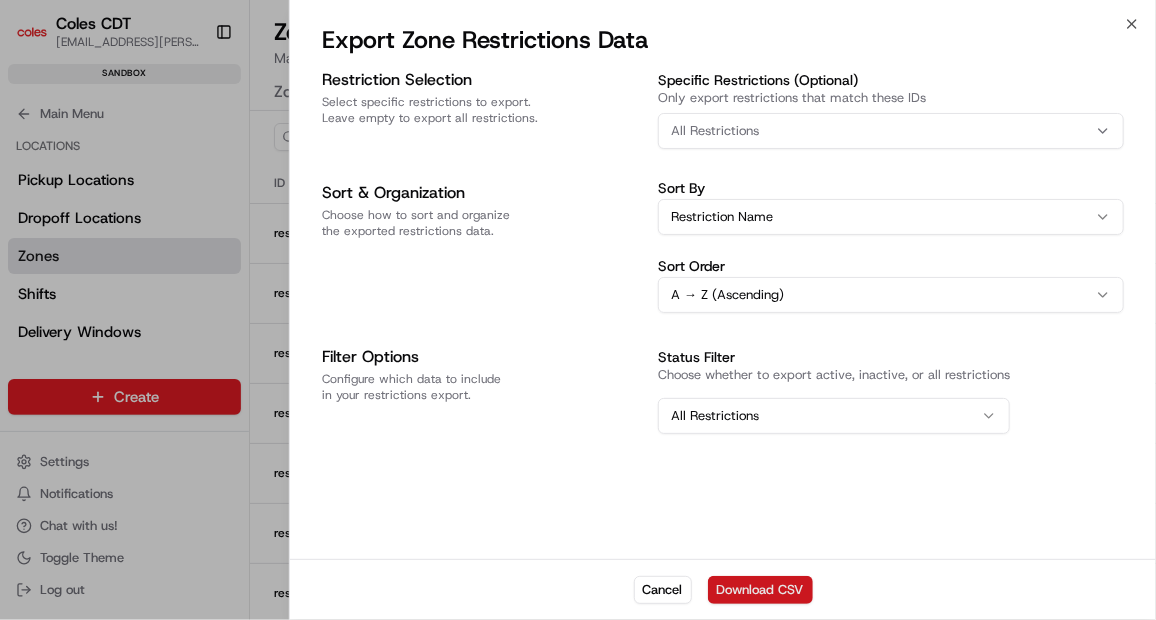click on "Download CSV" at bounding box center (760, 590) 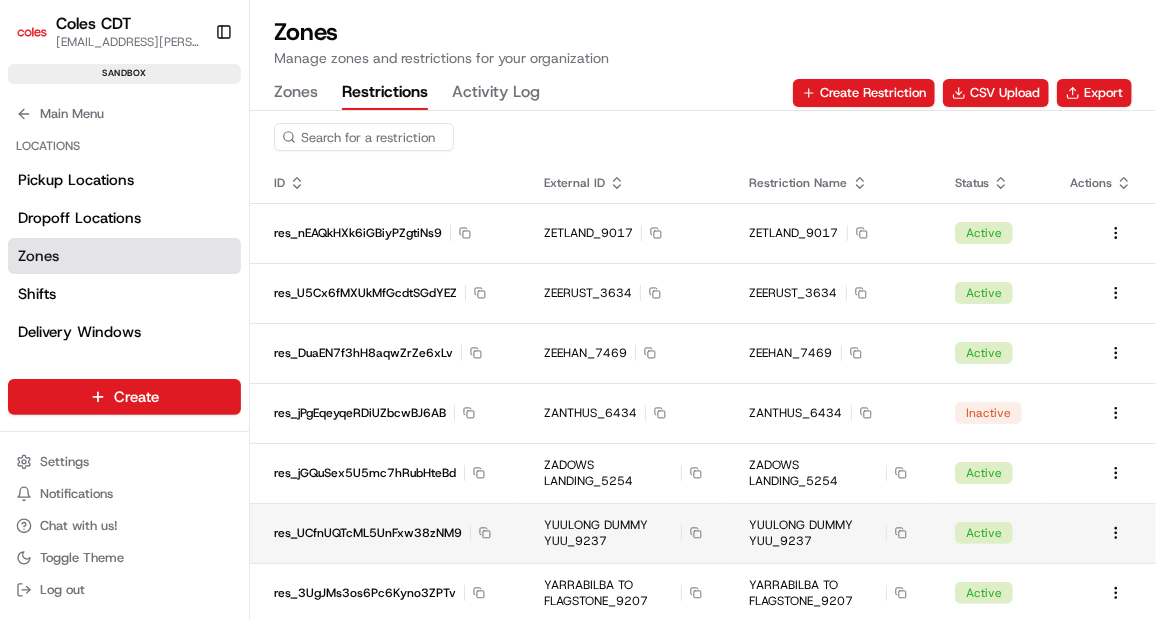 click on "res_UCfnUQTcML5UnFxw38zNM9 Copy  res_UCfnUQTcML5UnFxw38zNM9" at bounding box center (385, 533) 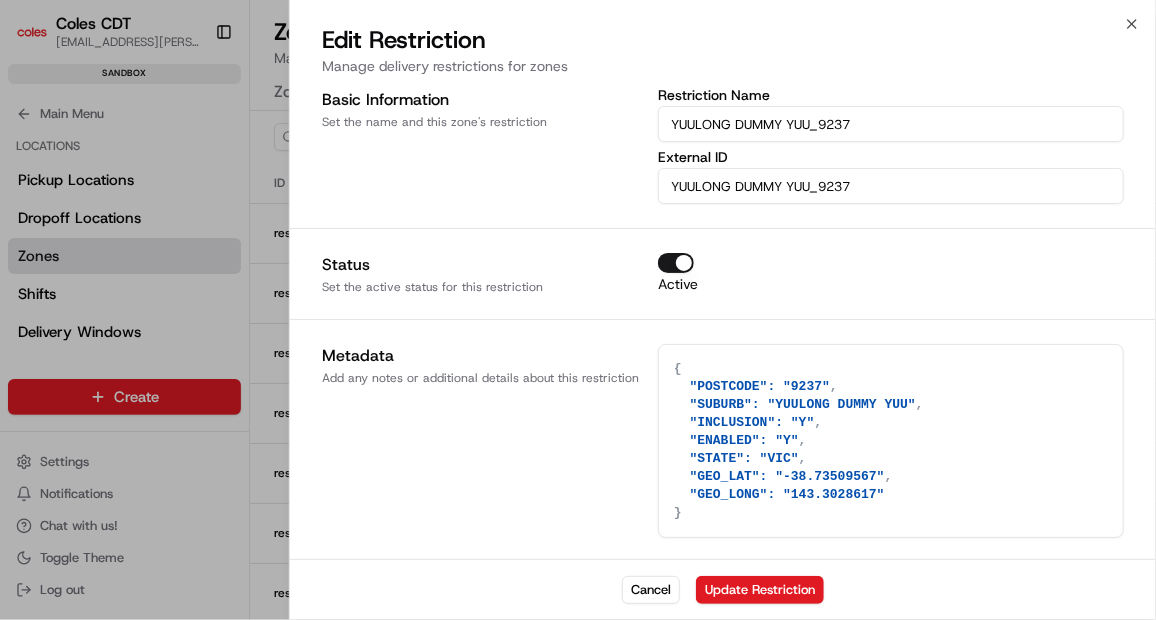 type 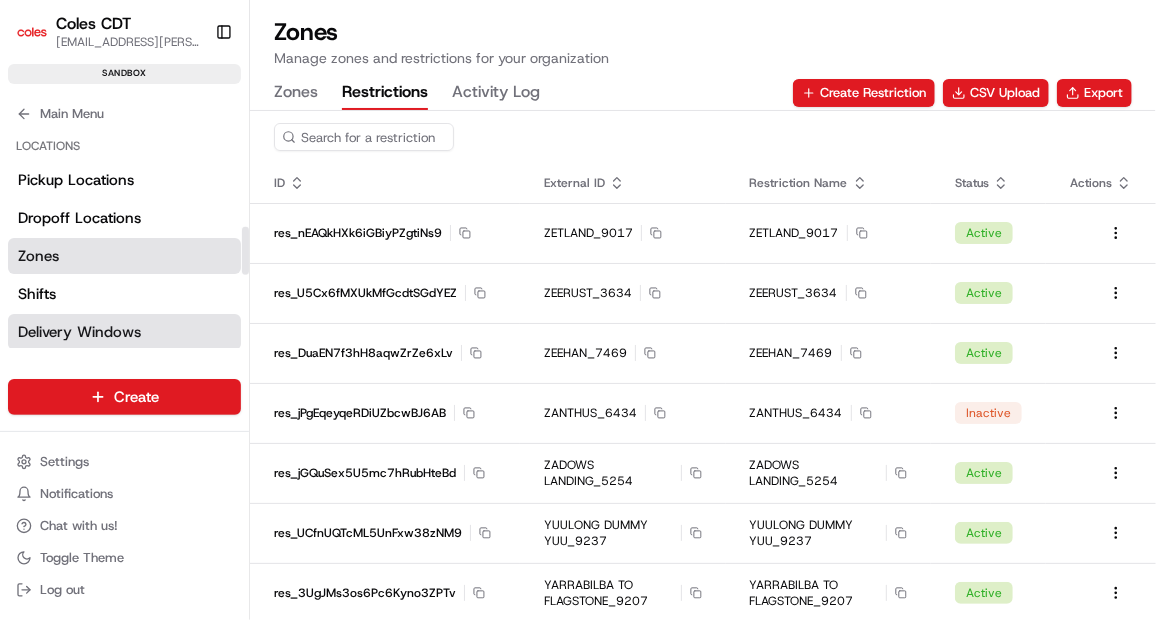 click on "Delivery Windows" at bounding box center [79, 332] 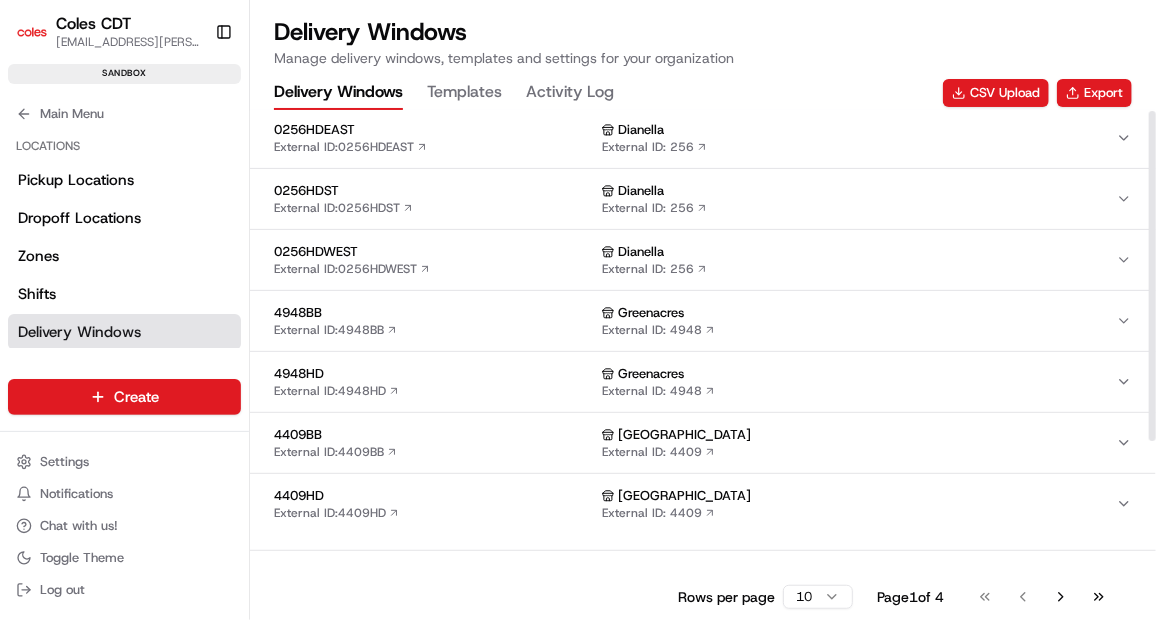 scroll, scrollTop: 0, scrollLeft: 0, axis: both 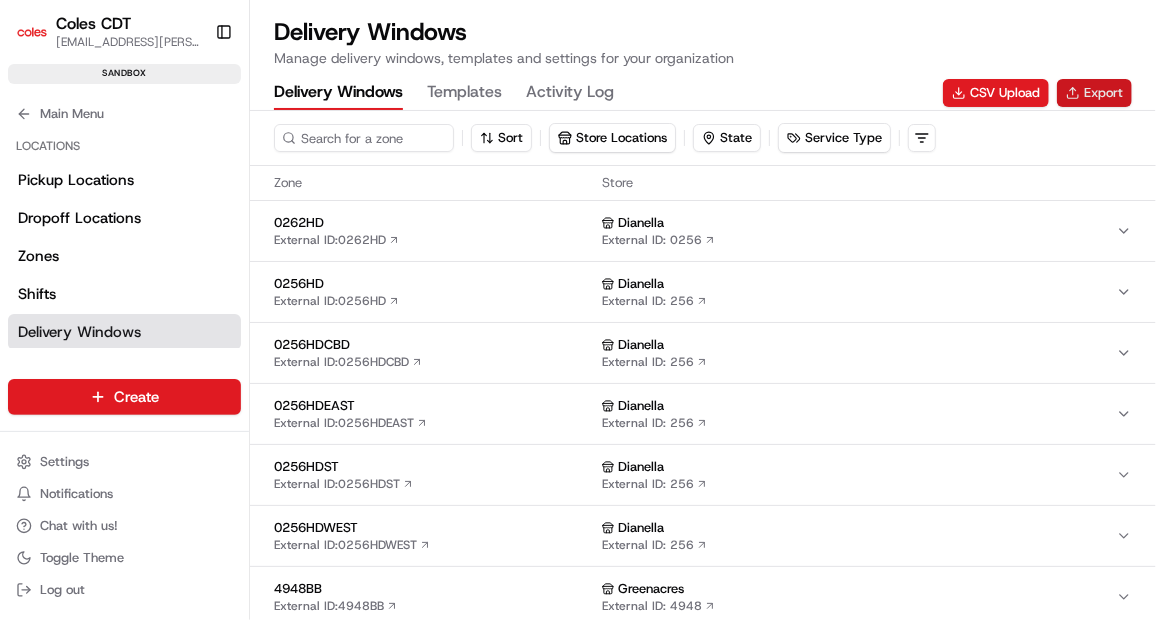 click on "Export" at bounding box center [1094, 93] 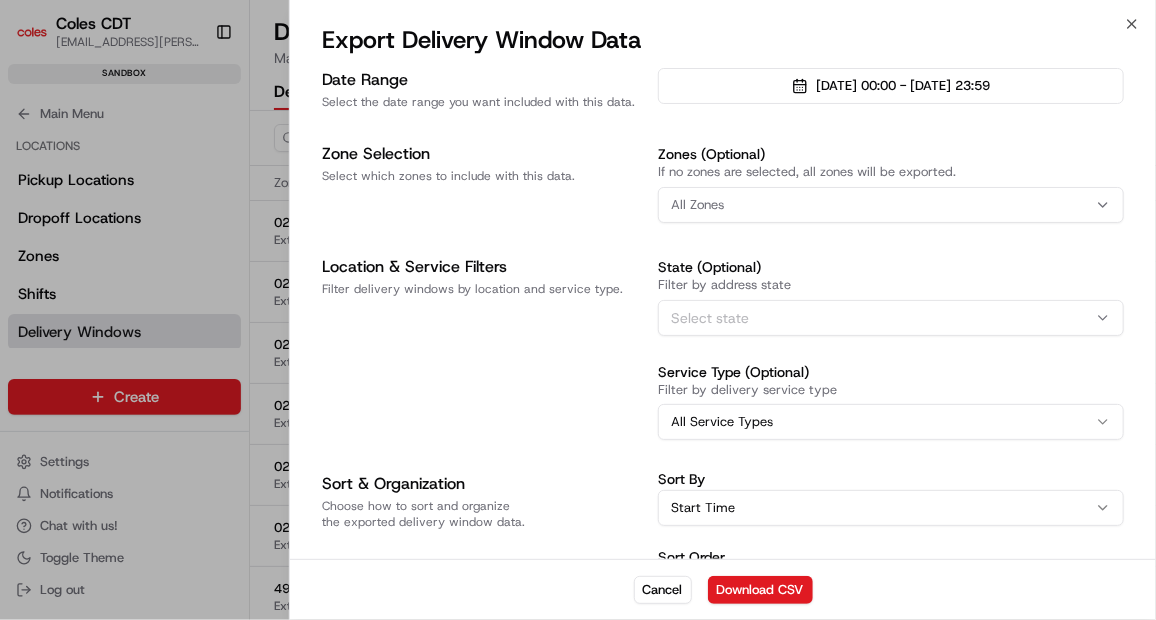 click on "Export Delivery Window Data" at bounding box center (723, 44) 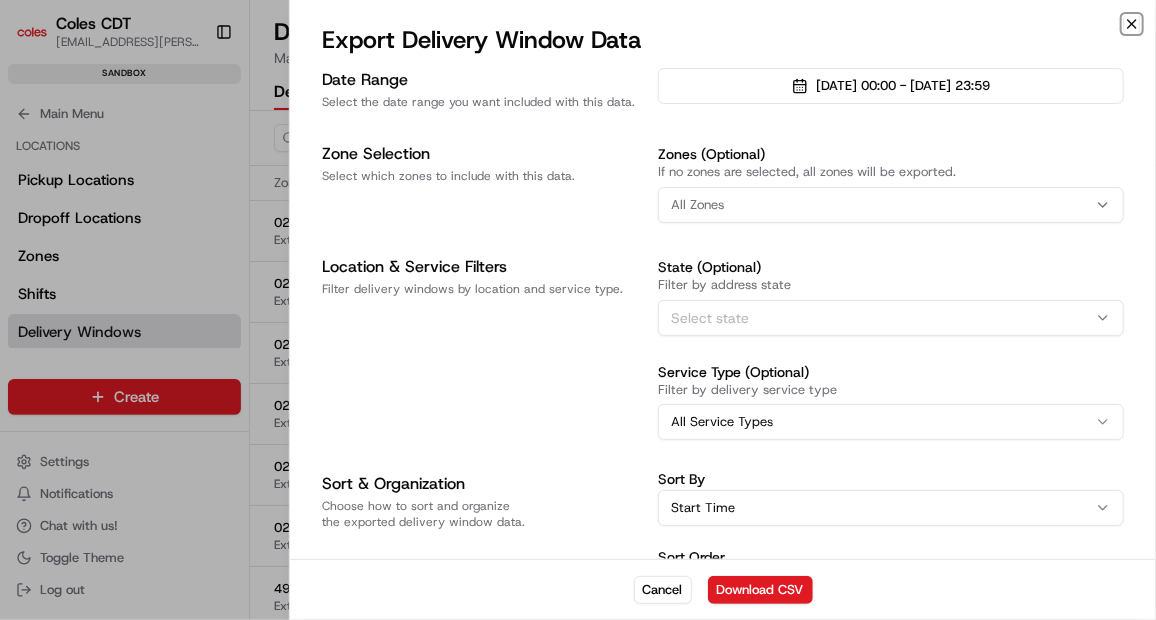 click 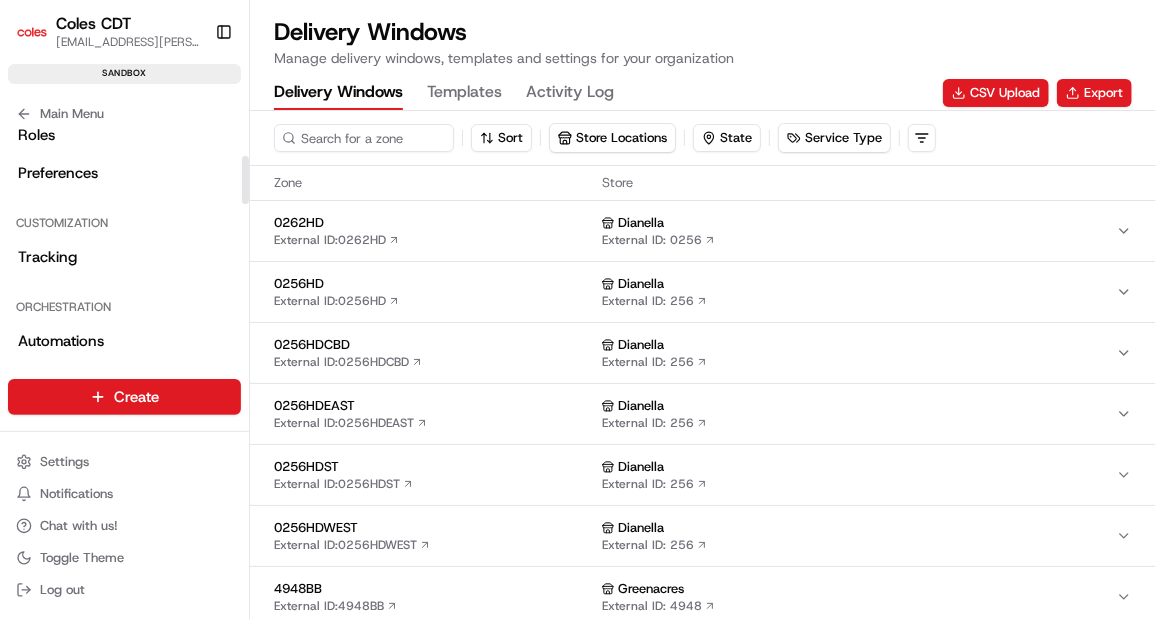 scroll, scrollTop: 336, scrollLeft: 0, axis: vertical 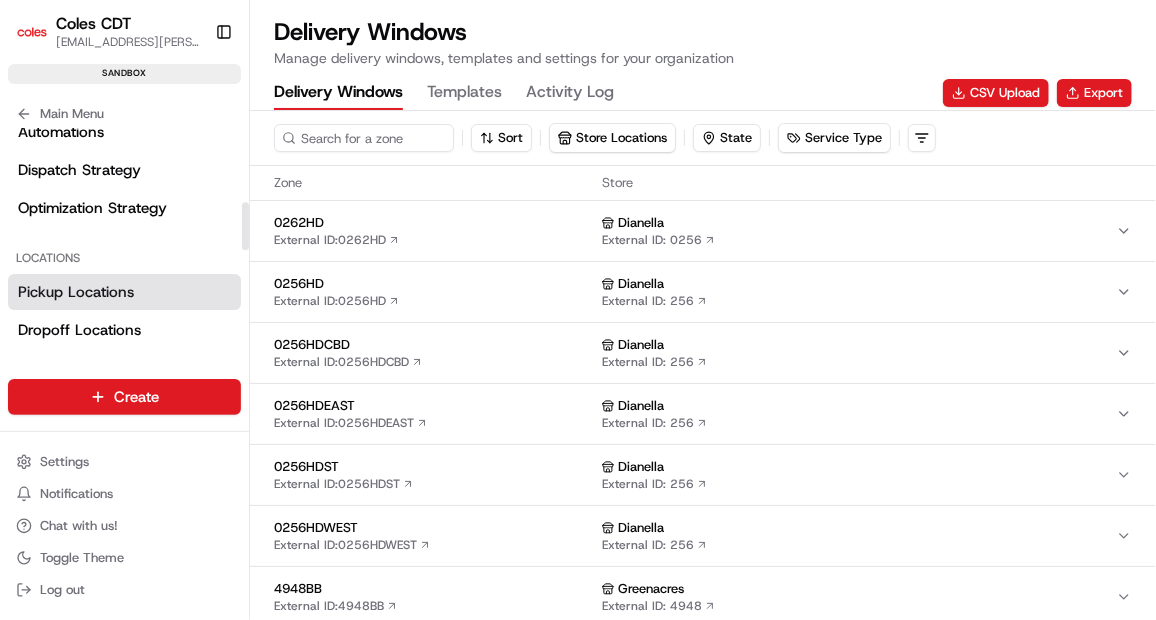click on "Pickup Locations" at bounding box center (124, 292) 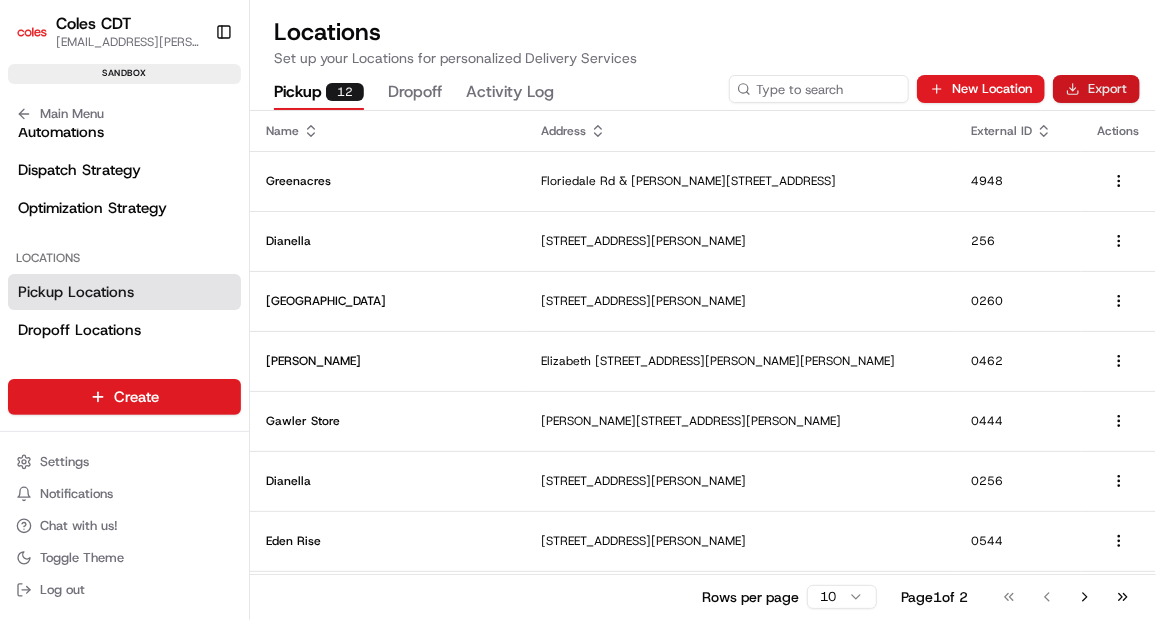 click on "Export" at bounding box center (1096, 89) 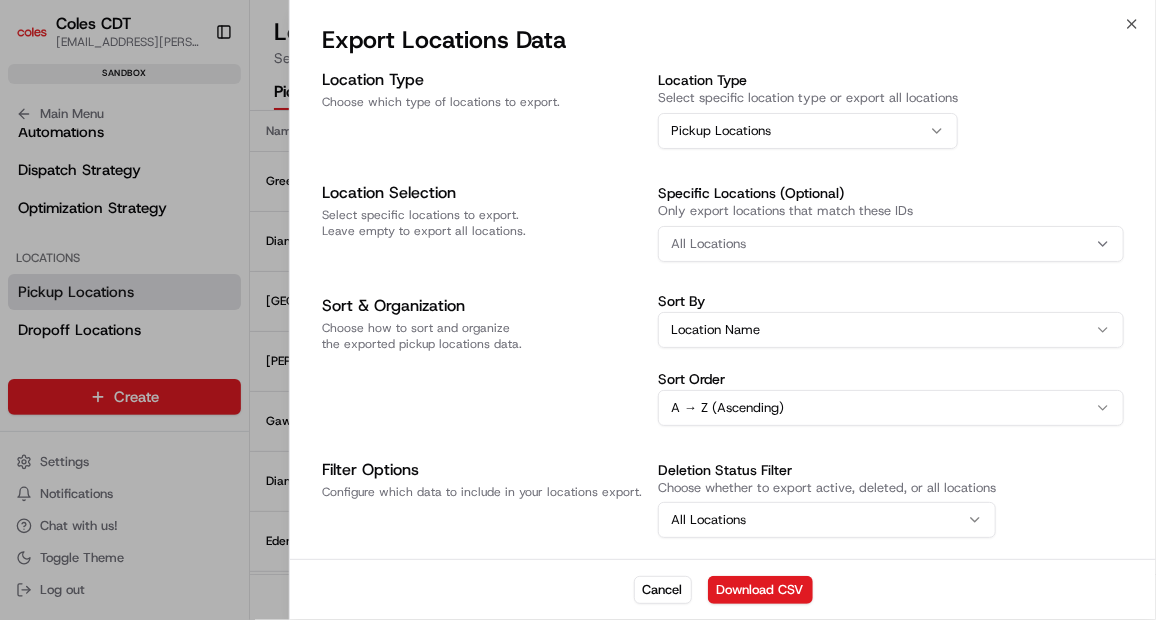 click on "All Locations" at bounding box center (891, 244) 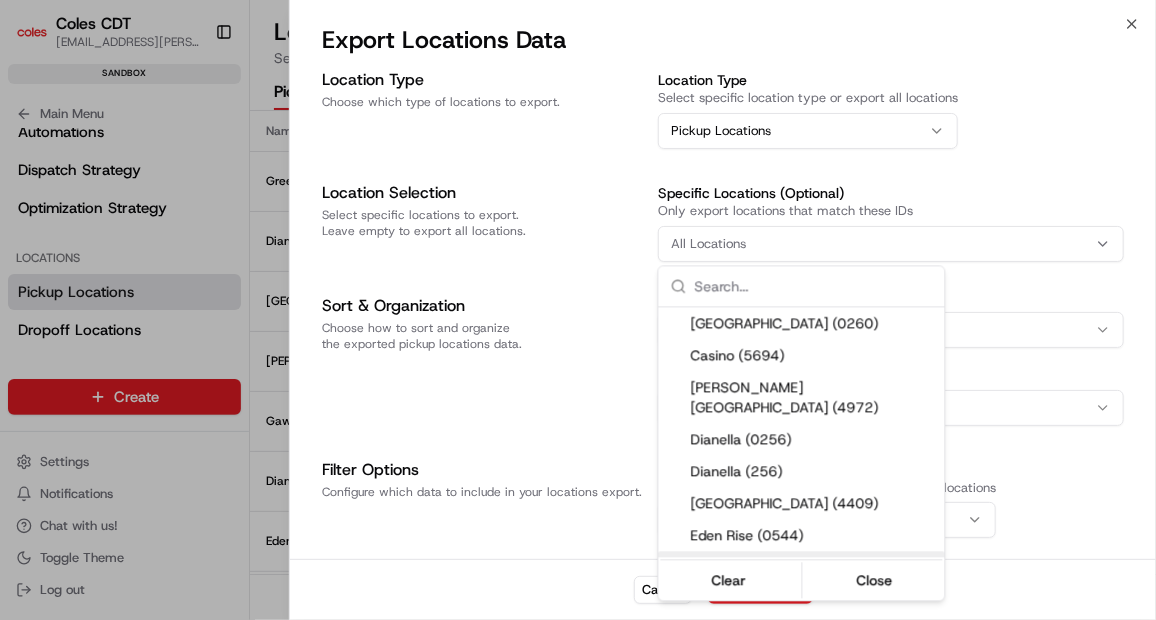 click on "Coles CDT [EMAIL_ADDRESS][PERSON_NAME][PERSON_NAME][DOMAIN_NAME] Toggle Sidebar sandbox Orders Deliveries Providers Analytics Favorites Shifts Zones Delivery Windows Pickup Locations Dropoff Locations Main Menu Members & Organization Organization Users Roles Preferences Customization Tracking Orchestration Automations Dispatch Strategy Optimization Strategy Locations Pickup Locations Dropoff Locations Zones Shifts Delivery Windows Billing Billing Refund Requests Integrations Notification Triggers Webhooks API Keys Request Logs Create Settings Notifications Chat with us! Toggle Theme Log out Locations Set up your Locations for personalized Delivery Services Pickup 12 Dropoff Activity Log New Location Export Name Address External ID Actions Greenacres [GEOGRAPHIC_DATA][PERSON_NAME][STREET_ADDRESS] Dianella [STREET_ADDRESS] [STREET_ADDRESS] [STREET_ADDRESS][PERSON_NAME], AU [STREET_ADDRESS][PERSON_NAME][PERSON_NAME][PERSON_NAME][PERSON_NAME] 0462 1" at bounding box center (578, 310) 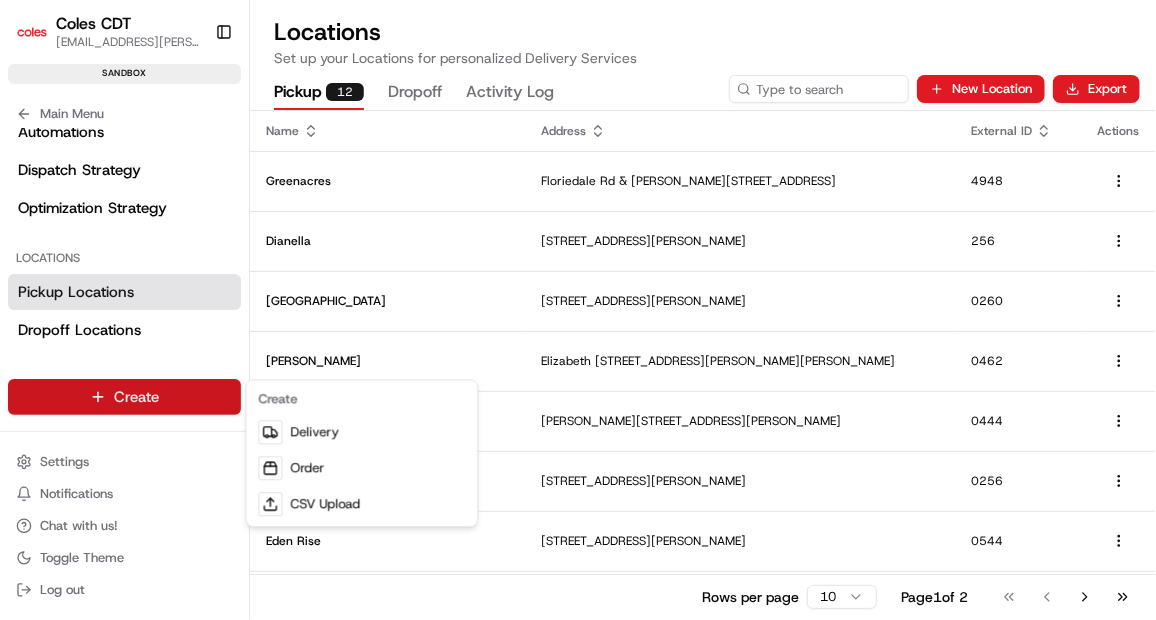 click on "Coles CDT [EMAIL_ADDRESS][PERSON_NAME][PERSON_NAME][DOMAIN_NAME] Toggle Sidebar sandbox Orders Deliveries Providers Analytics Favorites Shifts Zones Delivery Windows Pickup Locations Dropoff Locations Main Menu Members & Organization Organization Users Roles Preferences Customization Tracking Orchestration Automations Dispatch Strategy Optimization Strategy Locations Pickup Locations Dropoff Locations Zones Shifts Delivery Windows Billing Billing Refund Requests Integrations Notification Triggers Webhooks API Keys Request Logs Create Settings Notifications Chat with us! Toggle Theme Log out Locations Set up your Locations for personalized Delivery Services Pickup 12 Dropoff Activity Log New Location Export Name Address External ID Actions Greenacres [GEOGRAPHIC_DATA][PERSON_NAME][STREET_ADDRESS] Dianella [STREET_ADDRESS] [STREET_ADDRESS] [STREET_ADDRESS][PERSON_NAME], AU [STREET_ADDRESS][PERSON_NAME][PERSON_NAME][PERSON_NAME][PERSON_NAME]" at bounding box center [578, 310] 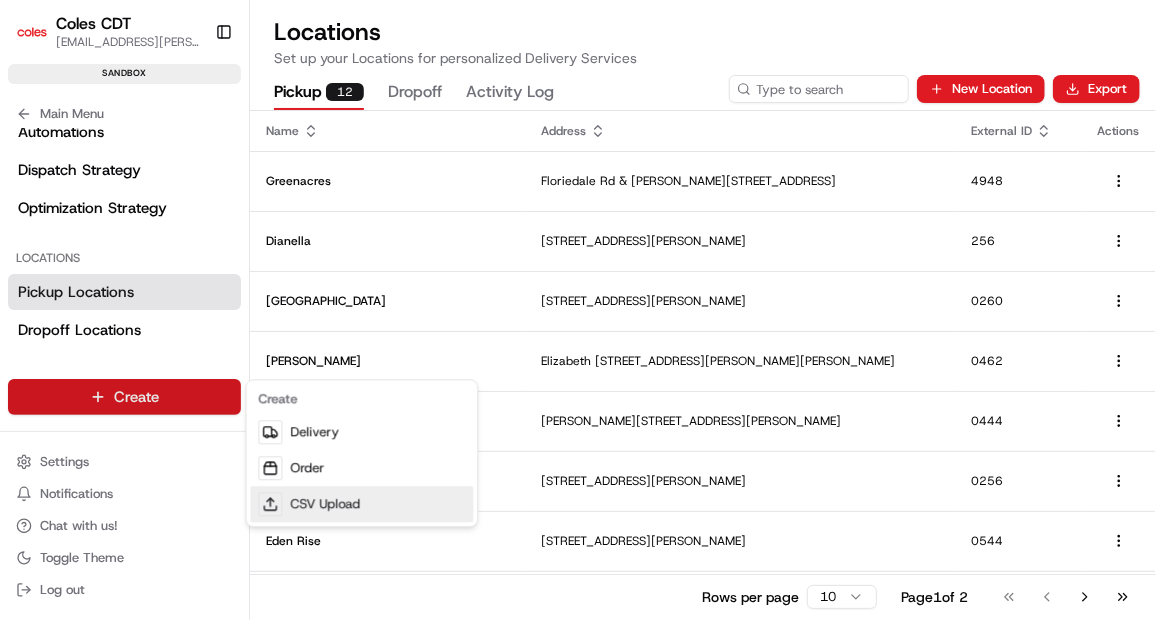 click on "CSV Upload" at bounding box center [361, 504] 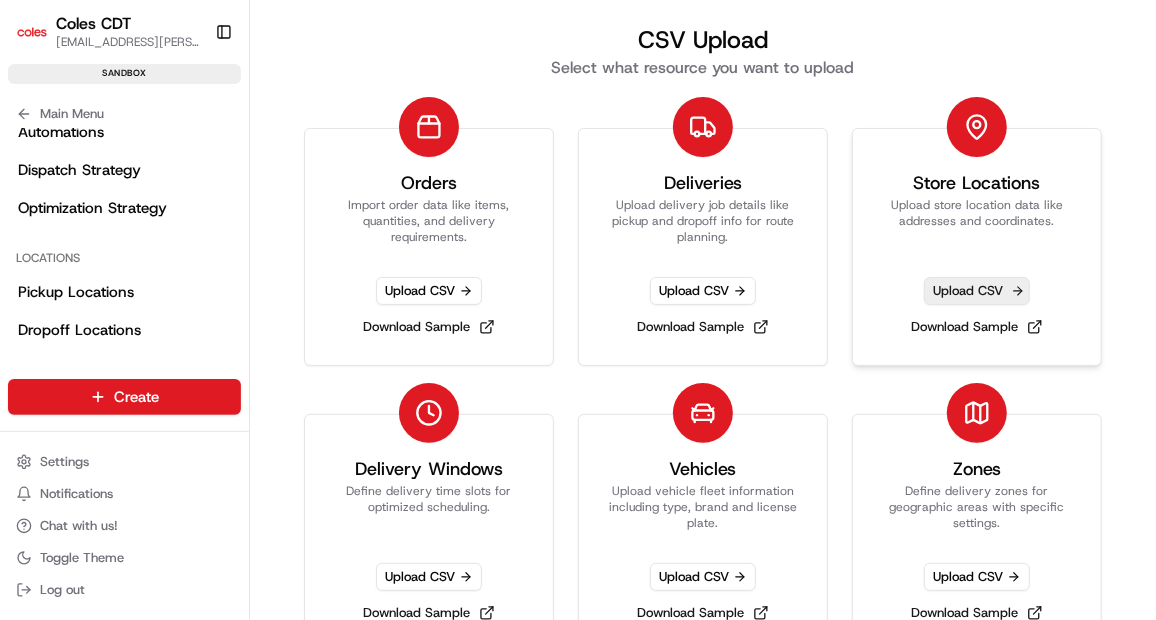 click on "Upload CSV" at bounding box center [977, 291] 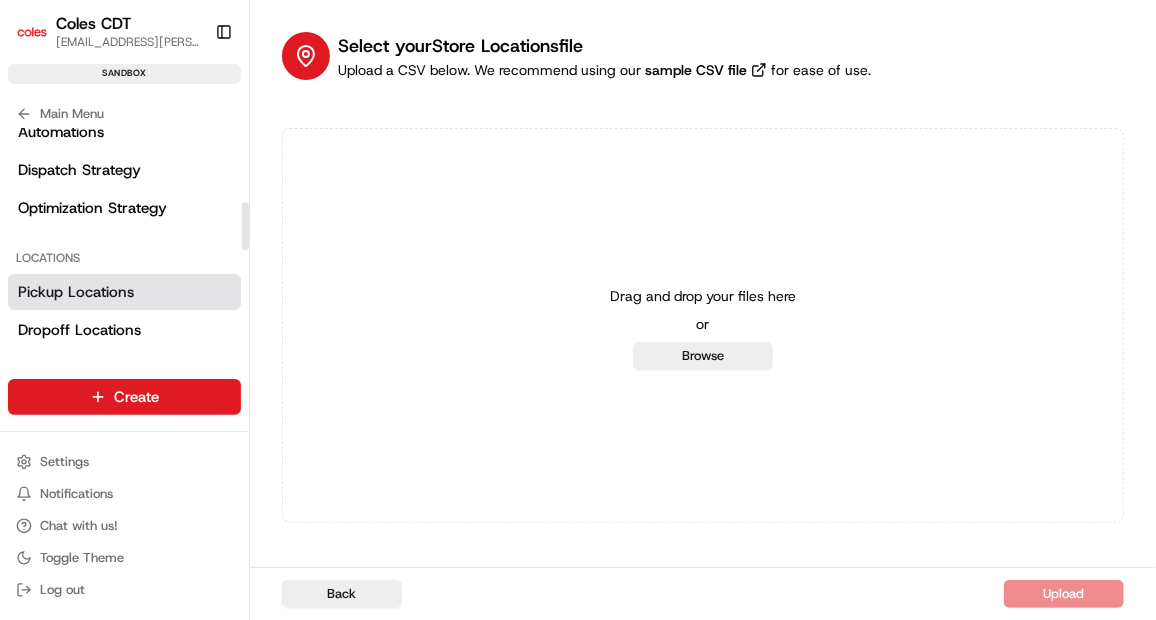 click on "Pickup Locations" at bounding box center (124, 292) 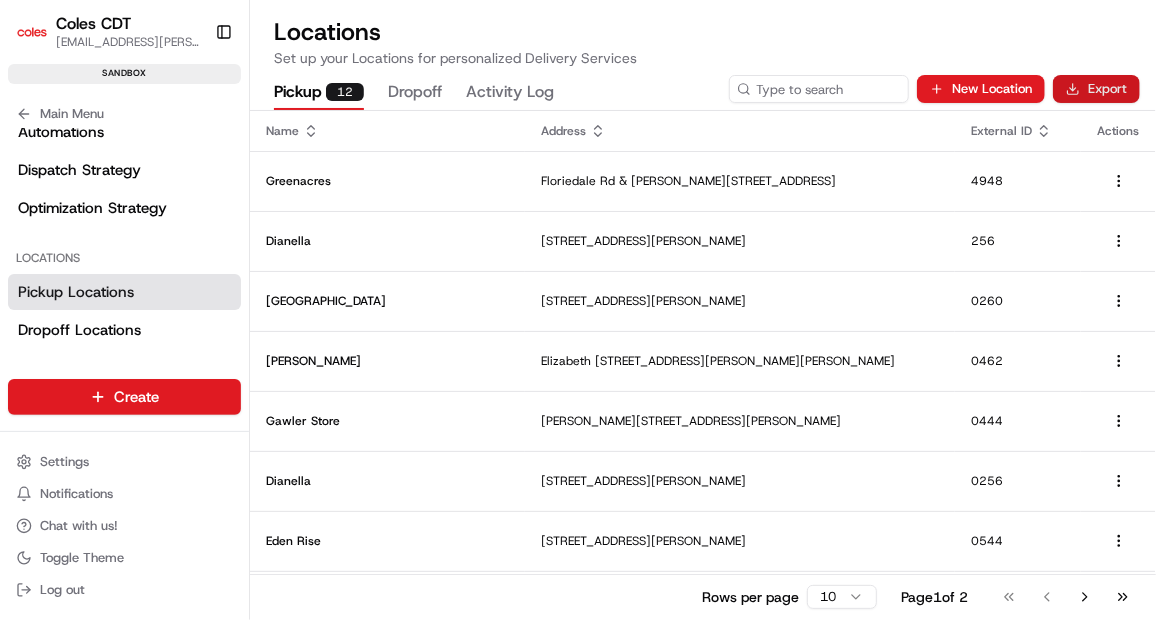 click on "Export" at bounding box center [1096, 89] 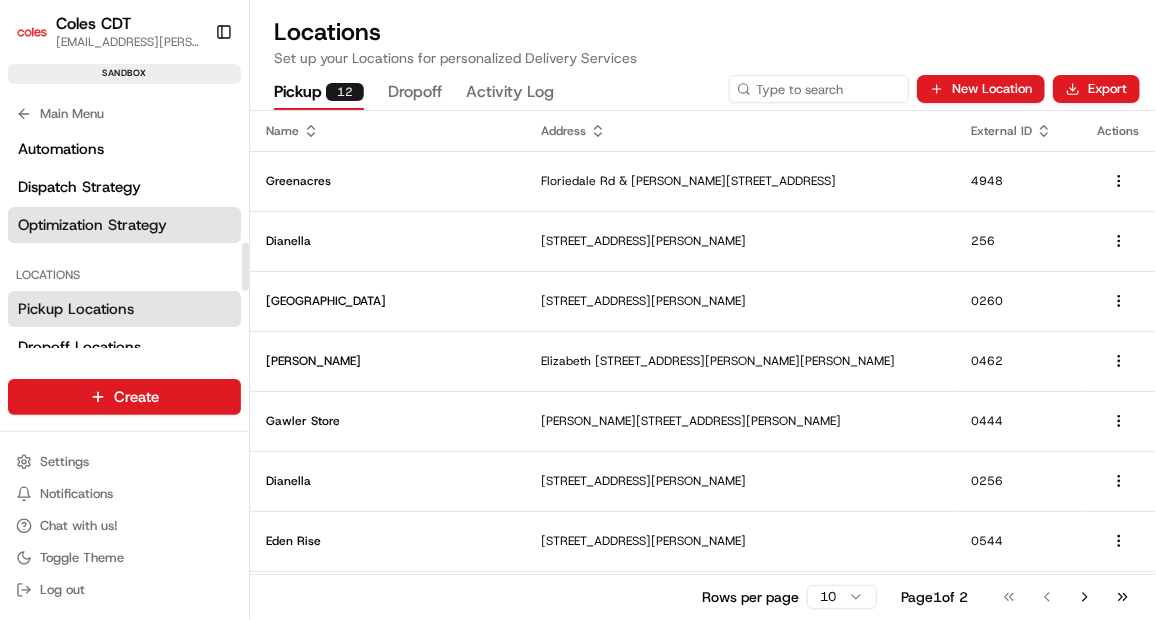 scroll, scrollTop: 520, scrollLeft: 0, axis: vertical 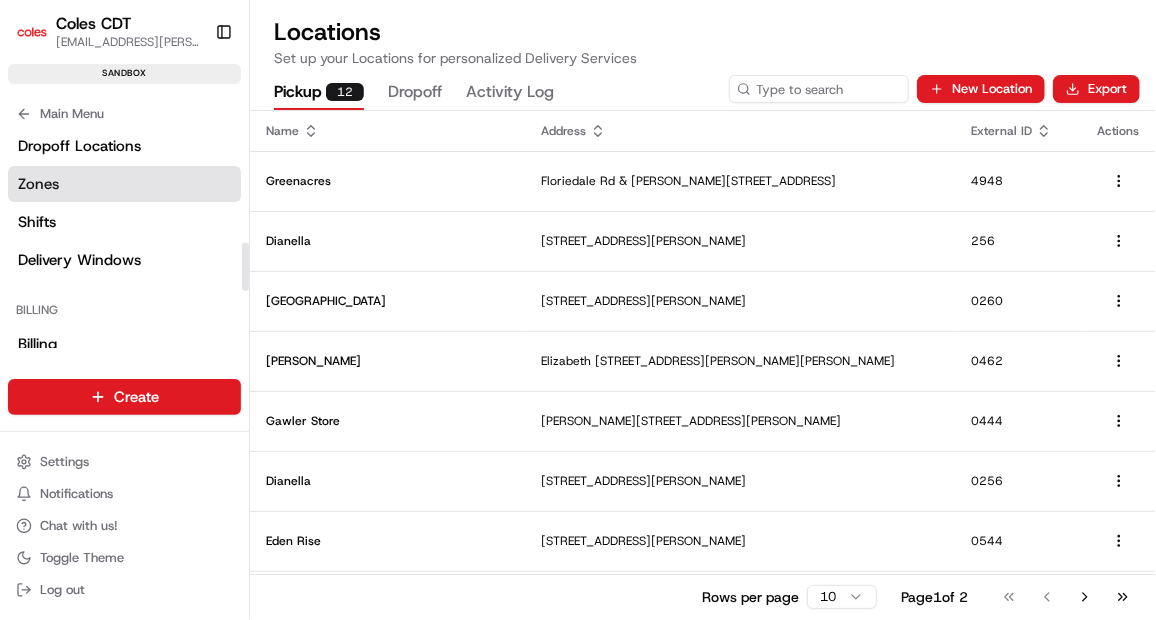 click on "Zones" at bounding box center (124, 184) 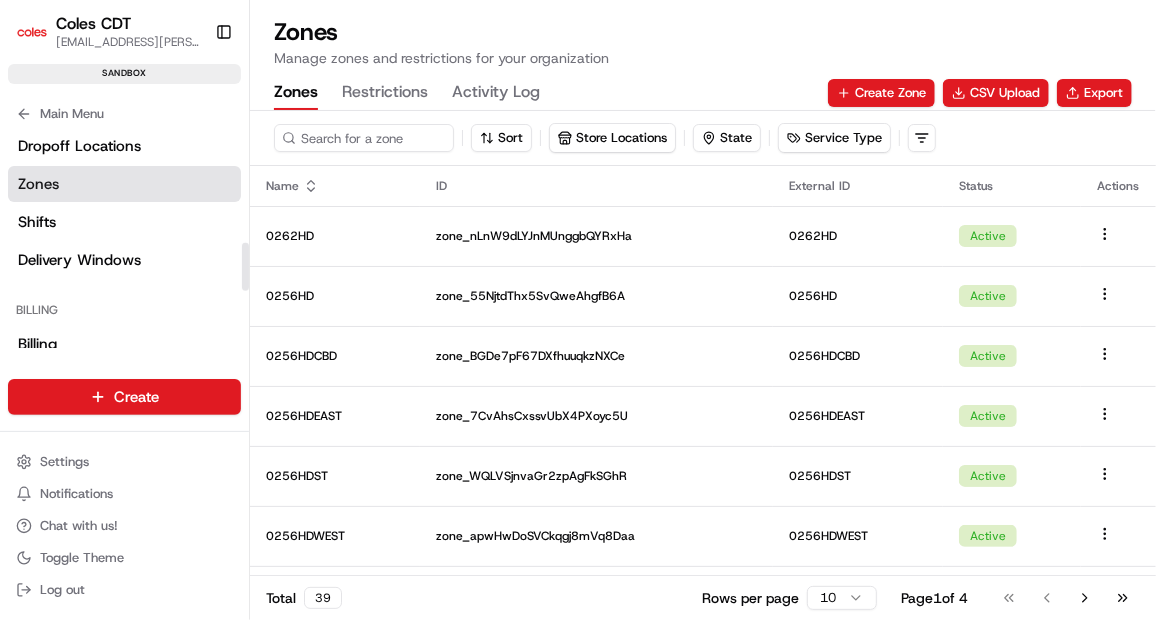 click on "Zones" at bounding box center (124, 184) 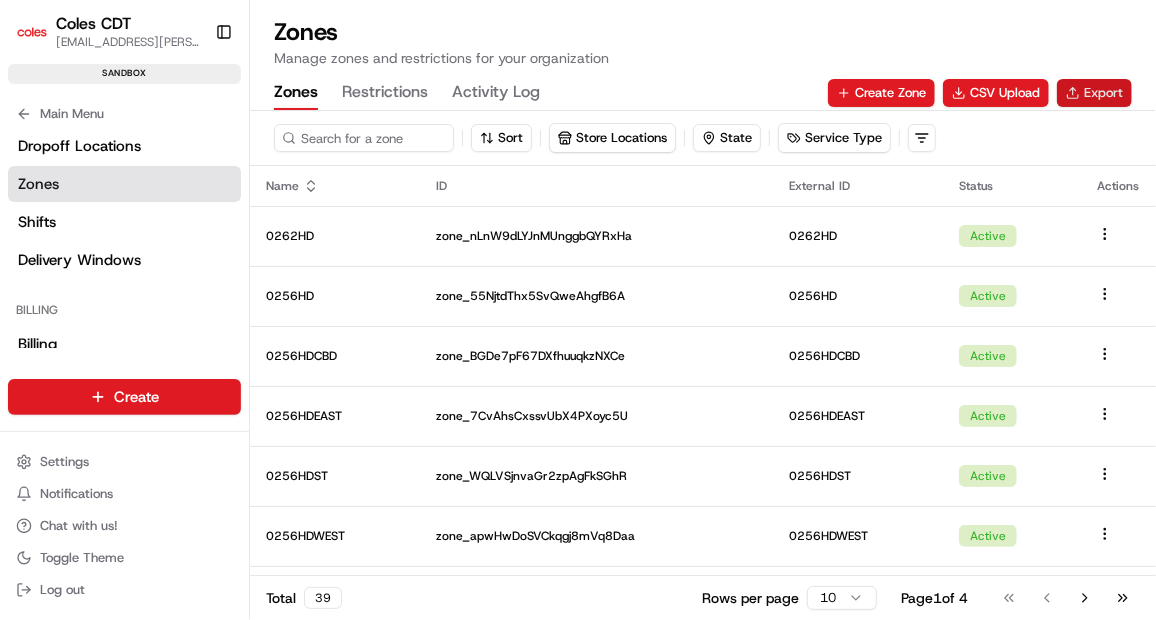 click on "Export" at bounding box center (1094, 93) 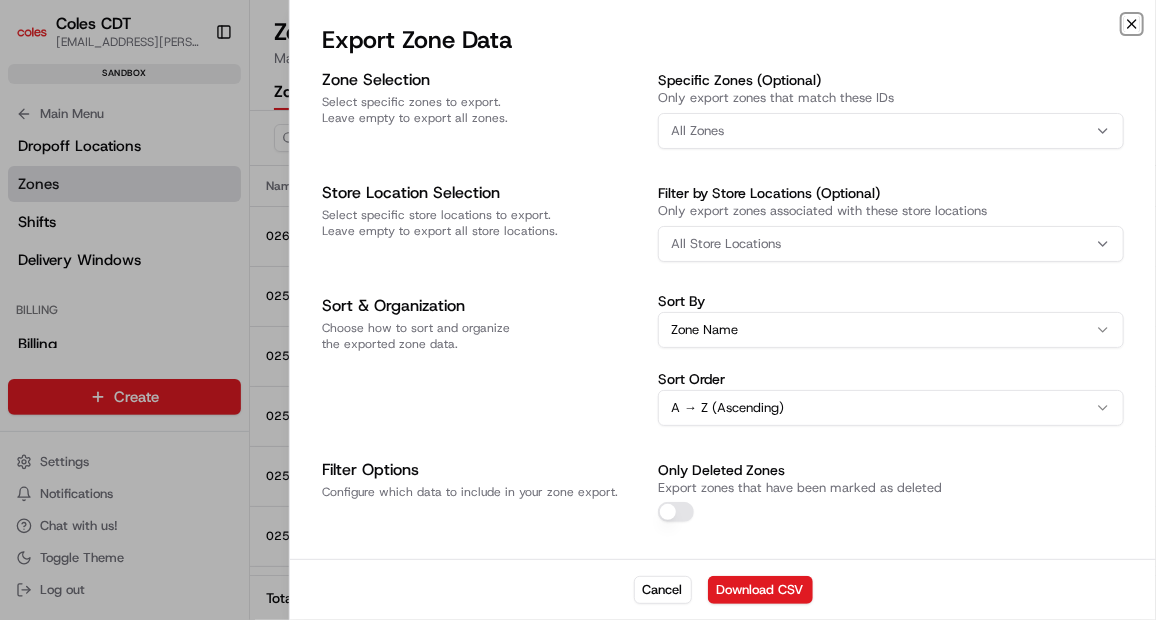 click 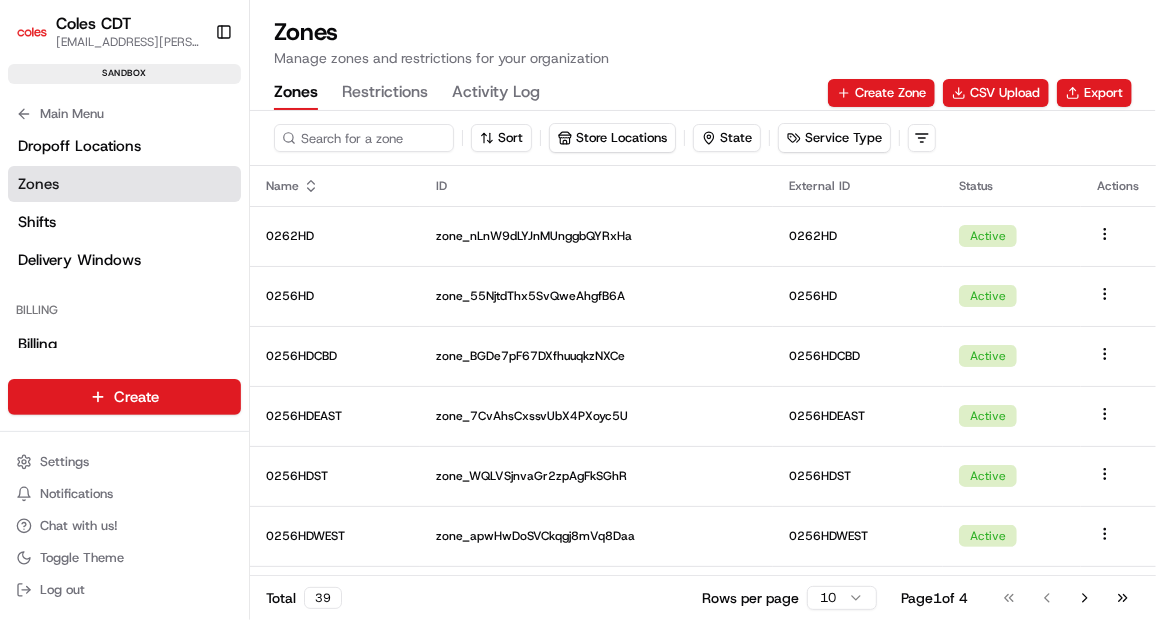 click on "Restrictions" at bounding box center (385, 93) 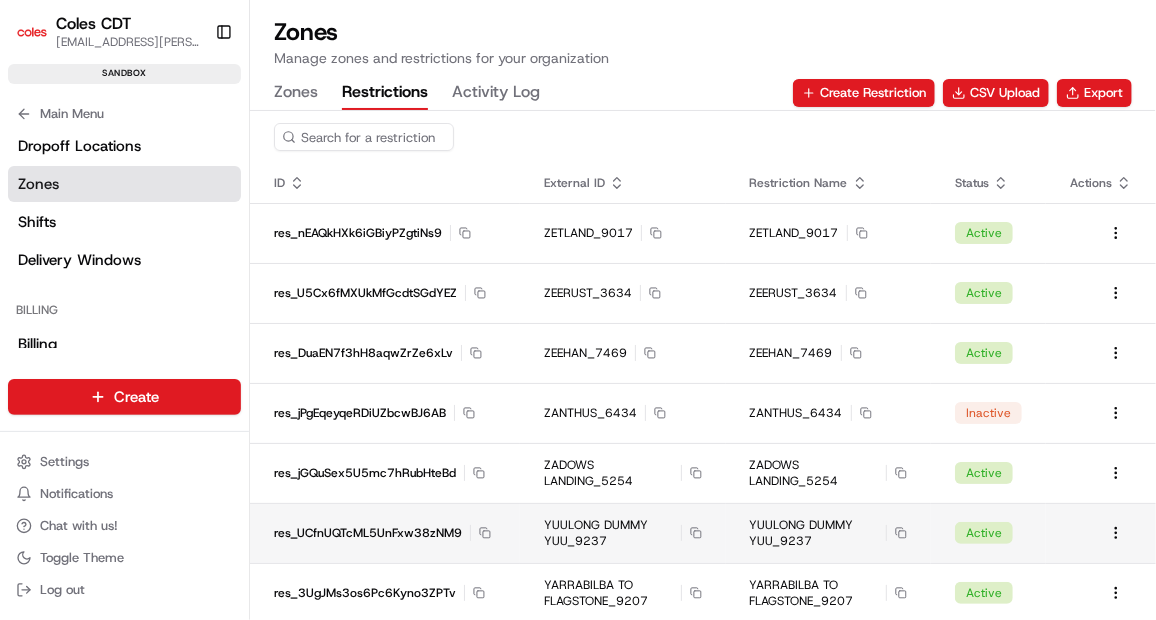 click on "res_UCfnUQTcML5UnFxw38zNM9 Copy  res_UCfnUQTcML5UnFxw38zNM9" at bounding box center (385, 533) 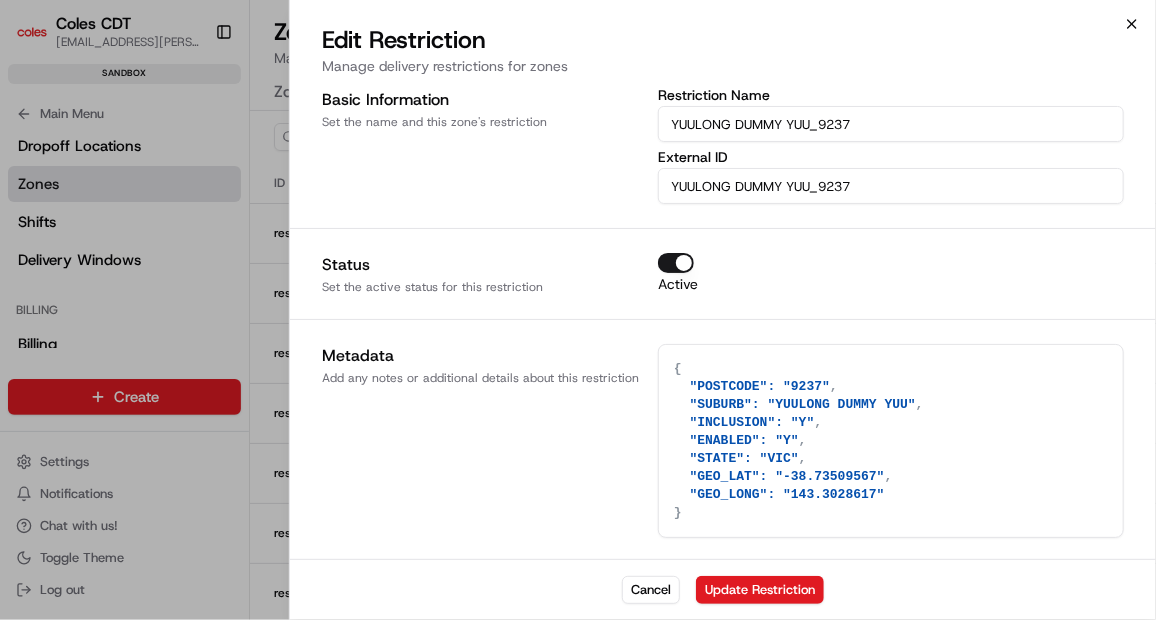 click 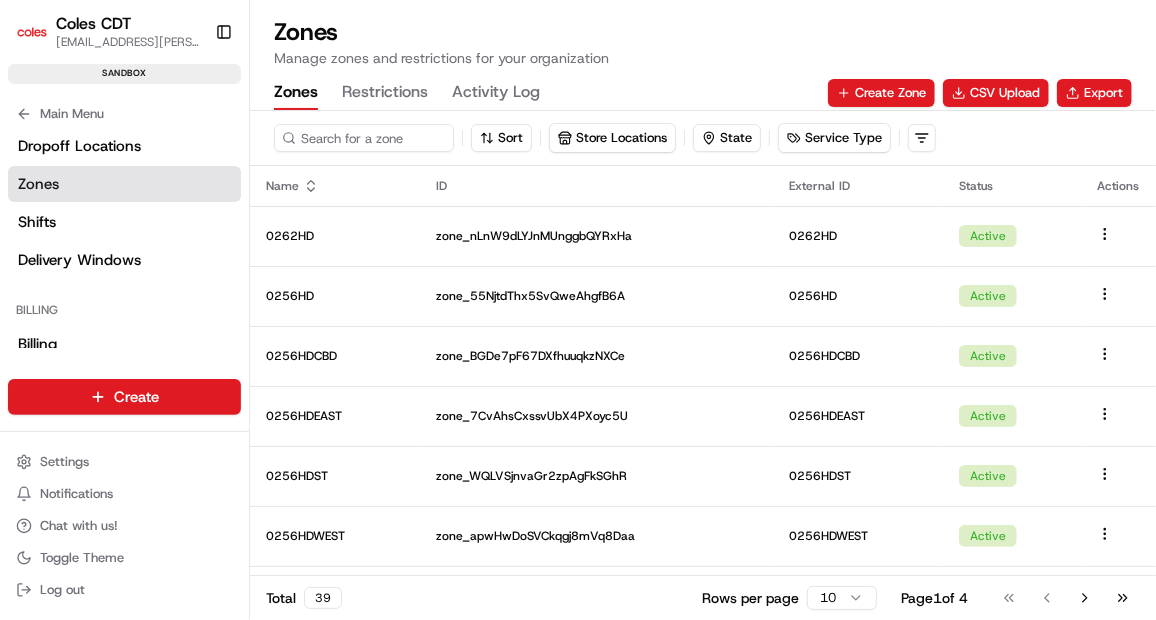 click on "Zones" at bounding box center (296, 93) 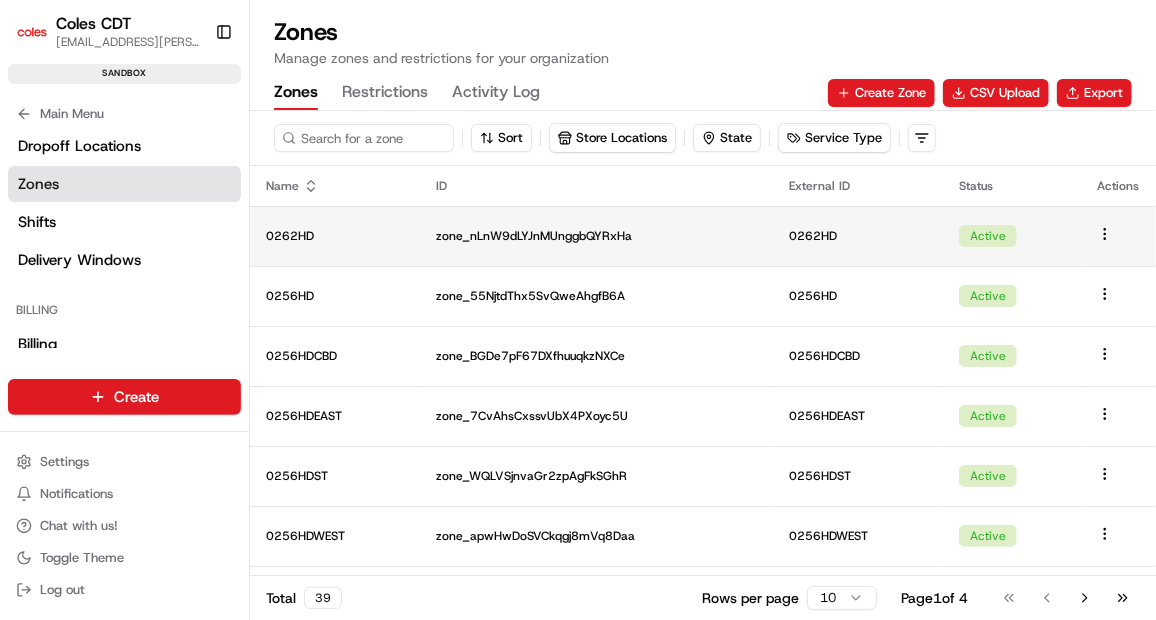 click on "Active" at bounding box center [988, 236] 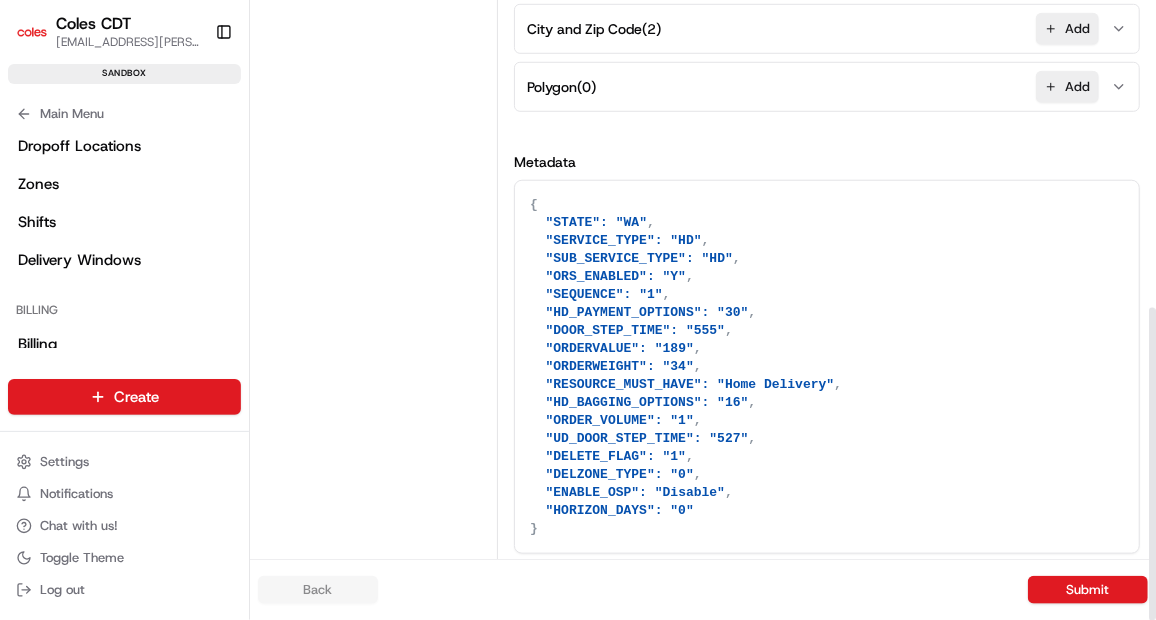 scroll, scrollTop: 0, scrollLeft: 0, axis: both 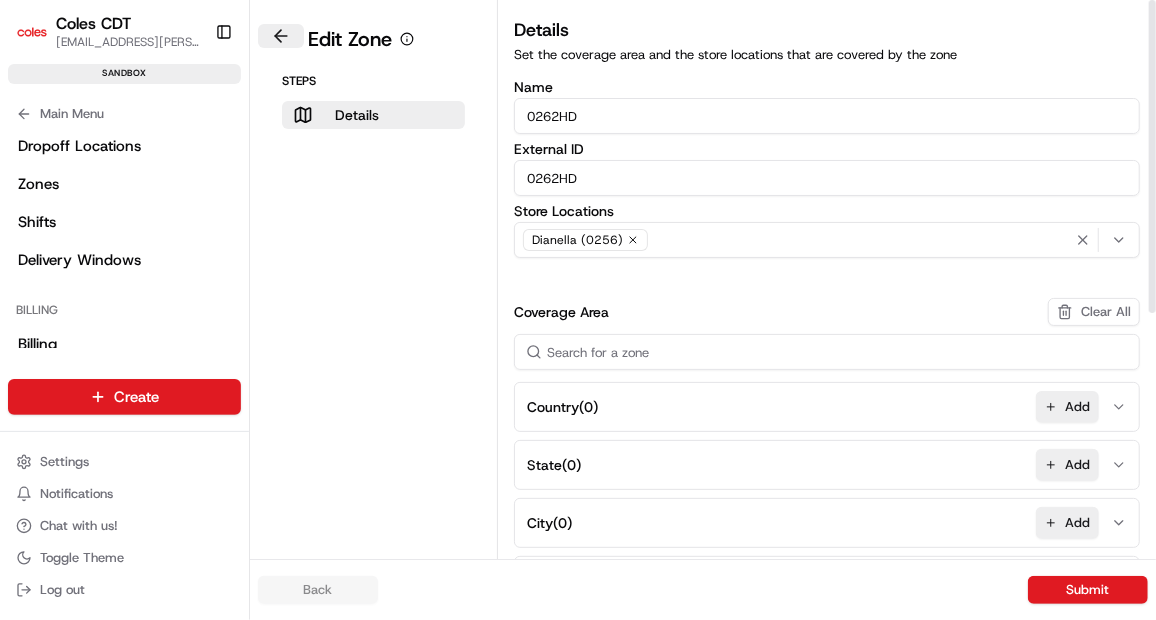 click at bounding box center (281, 36) 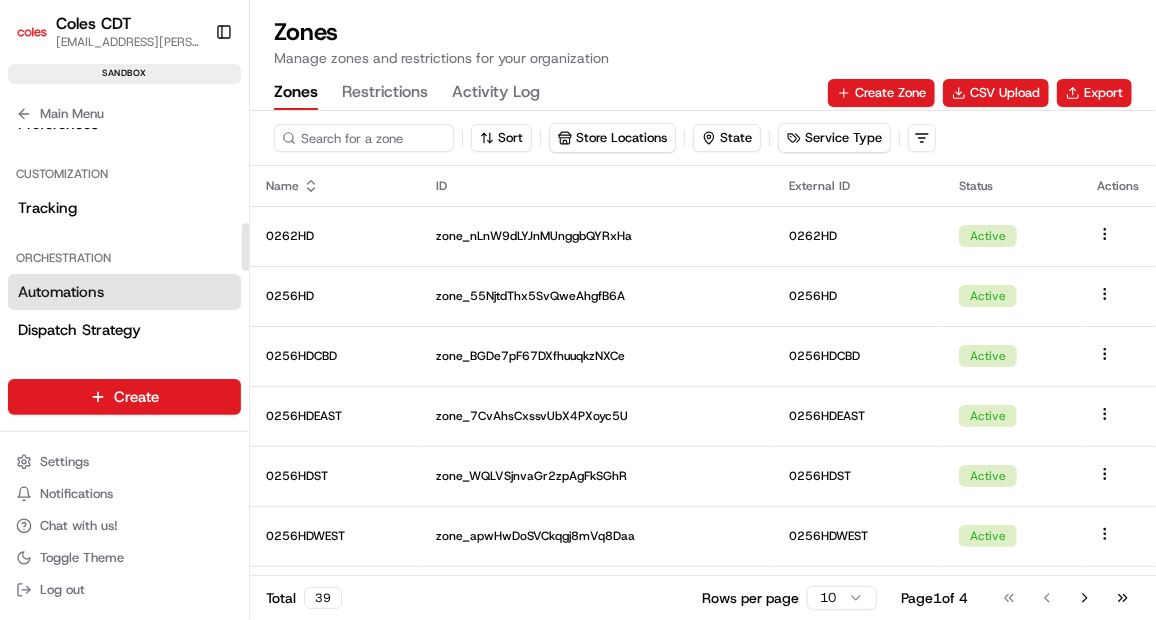 scroll, scrollTop: 453, scrollLeft: 0, axis: vertical 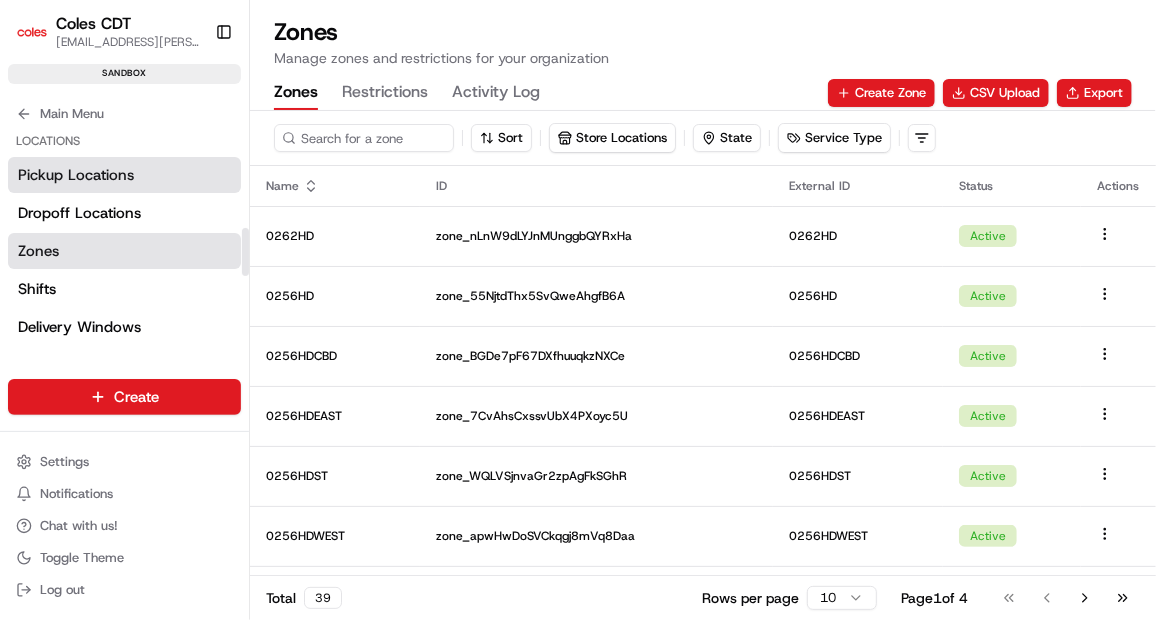 click on "Pickup Locations" at bounding box center (124, 175) 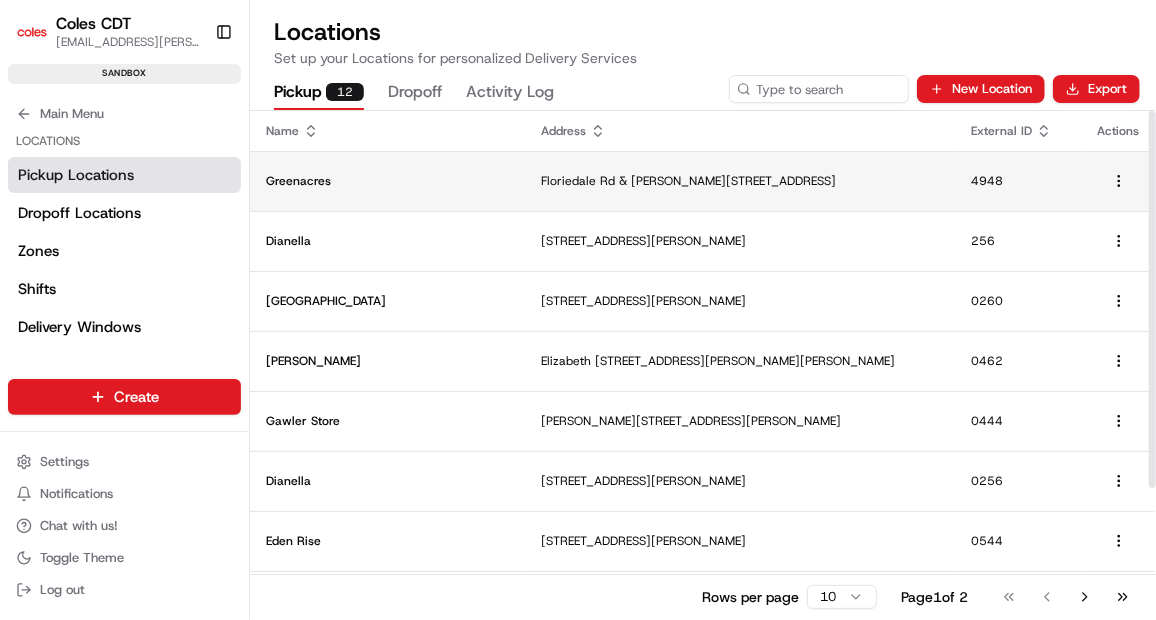 click on "Floriedale Rd & [PERSON_NAME][STREET_ADDRESS]" at bounding box center [740, 181] 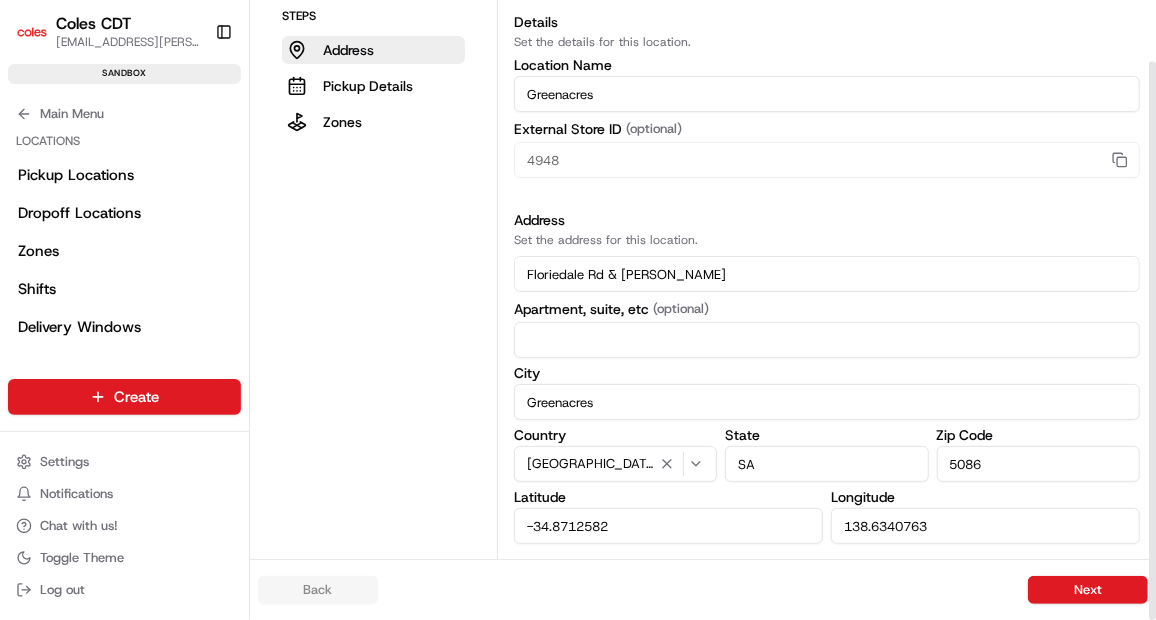 scroll, scrollTop: 0, scrollLeft: 0, axis: both 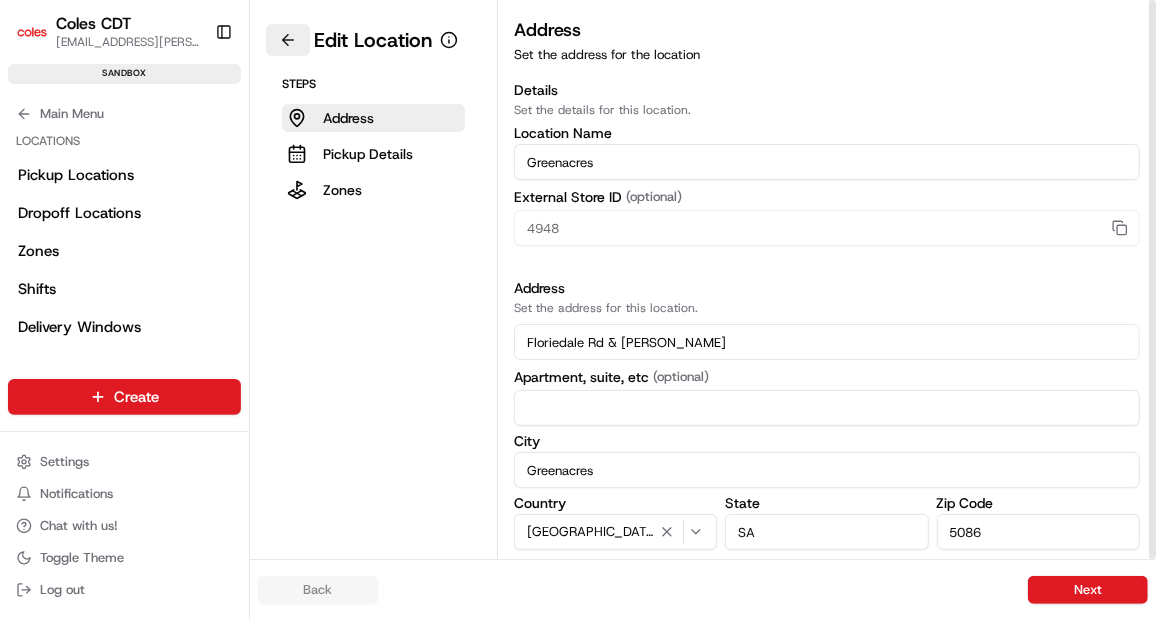 click at bounding box center [288, 40] 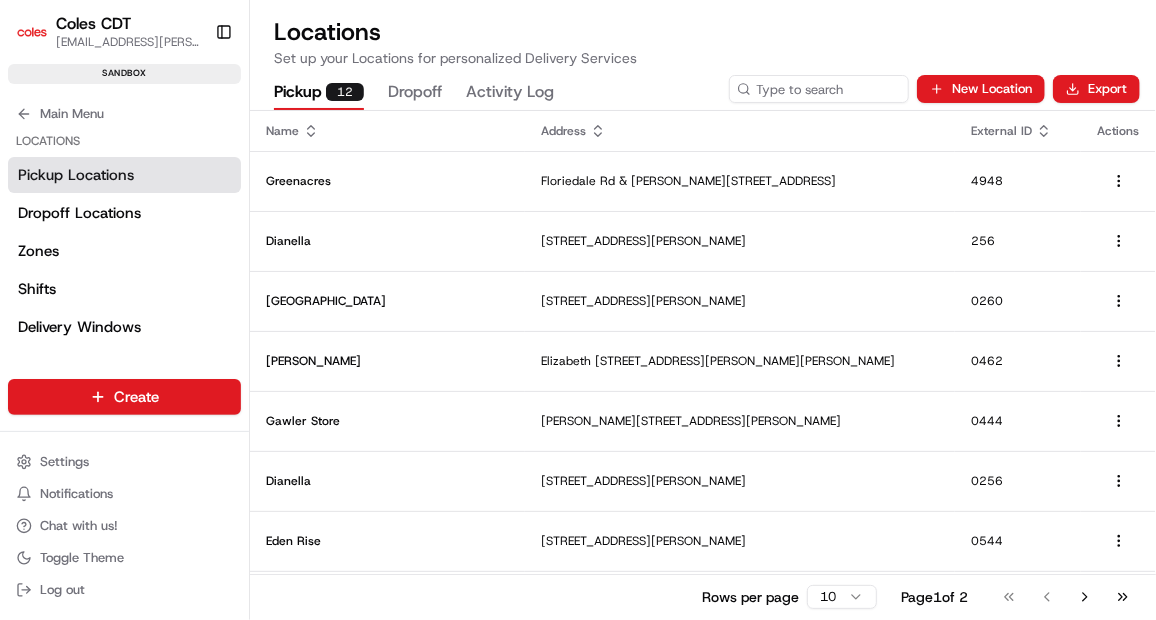 click on "Pickup 12 Dropoff Activity Log" at bounding box center (497, 93) 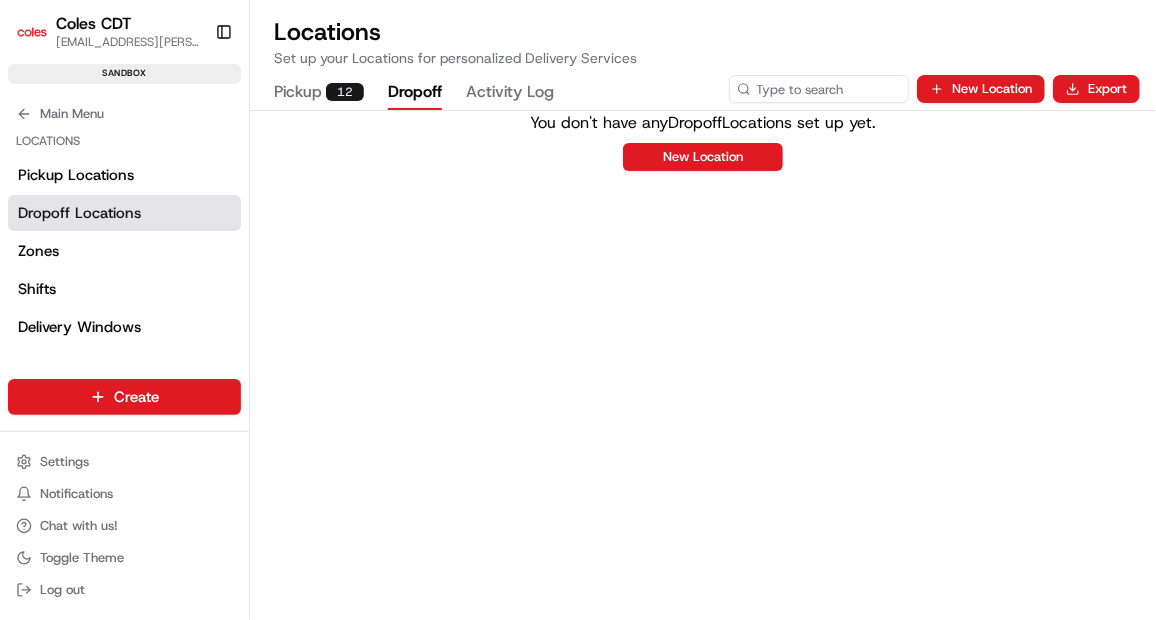 click on "Dropoff" at bounding box center (415, 93) 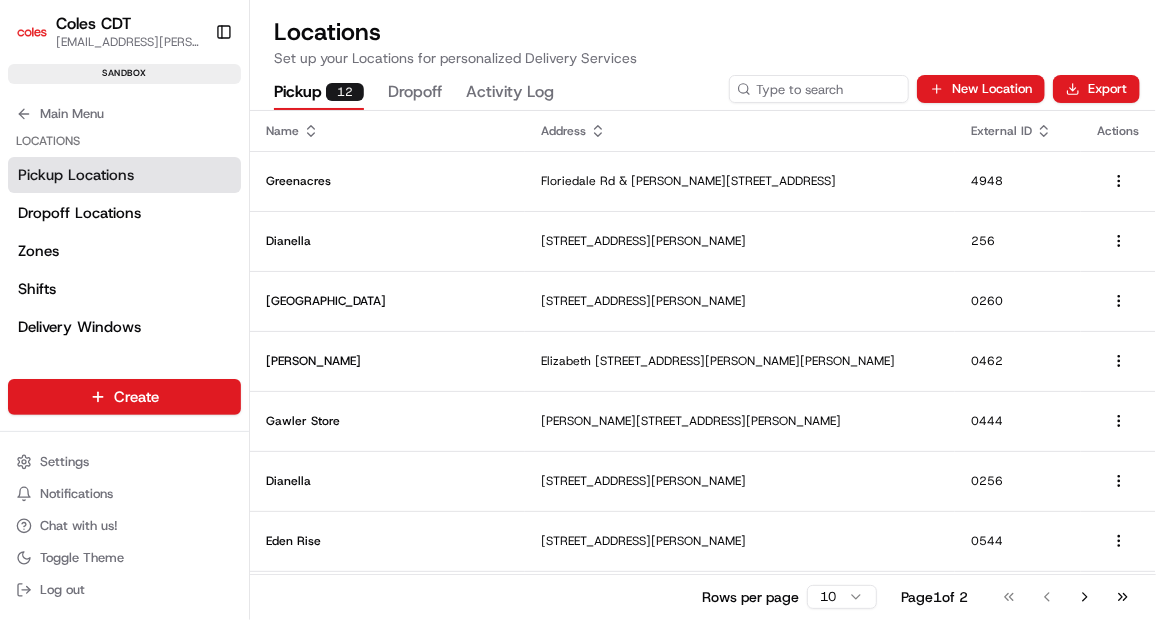 click on "Pickup 12" at bounding box center [319, 93] 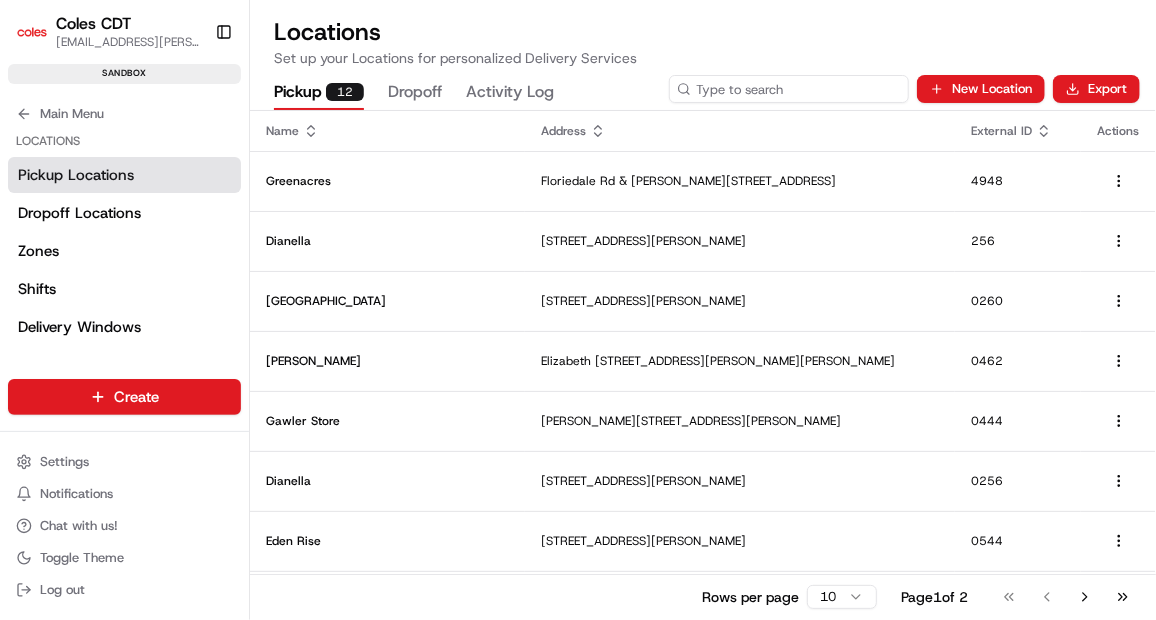 click at bounding box center [789, 89] 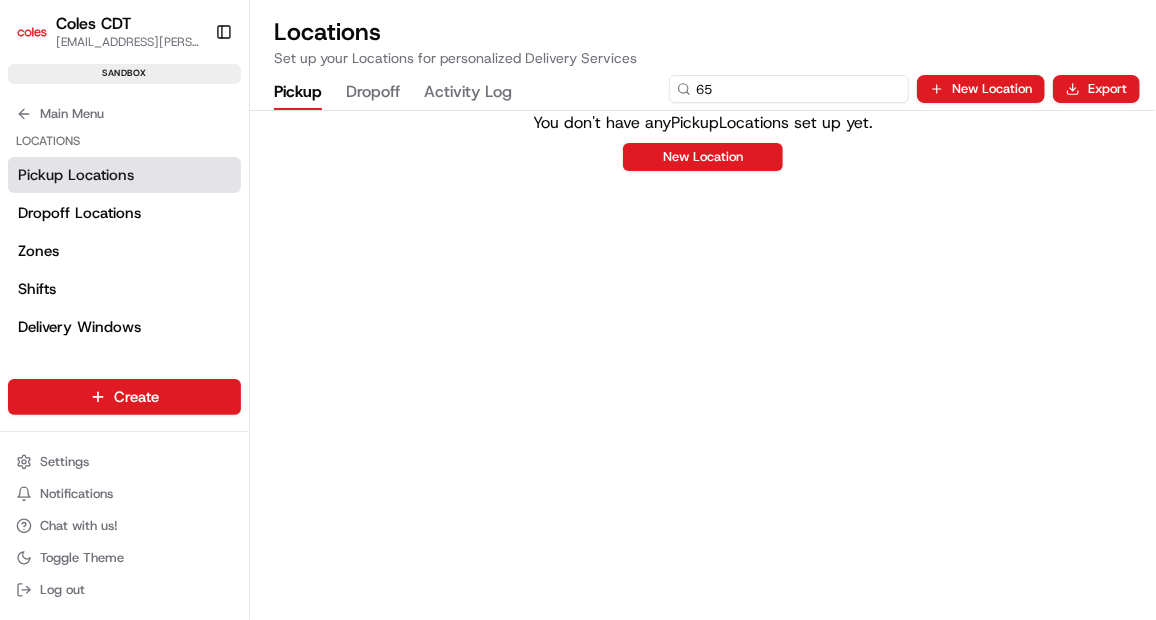 type on "6" 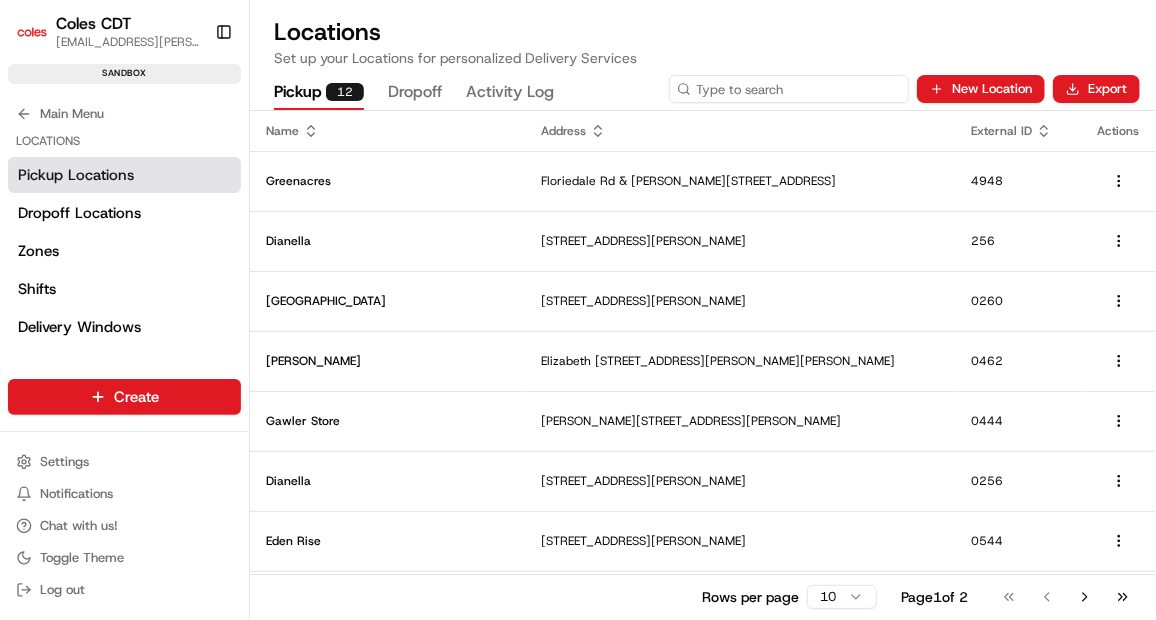 click at bounding box center (789, 89) 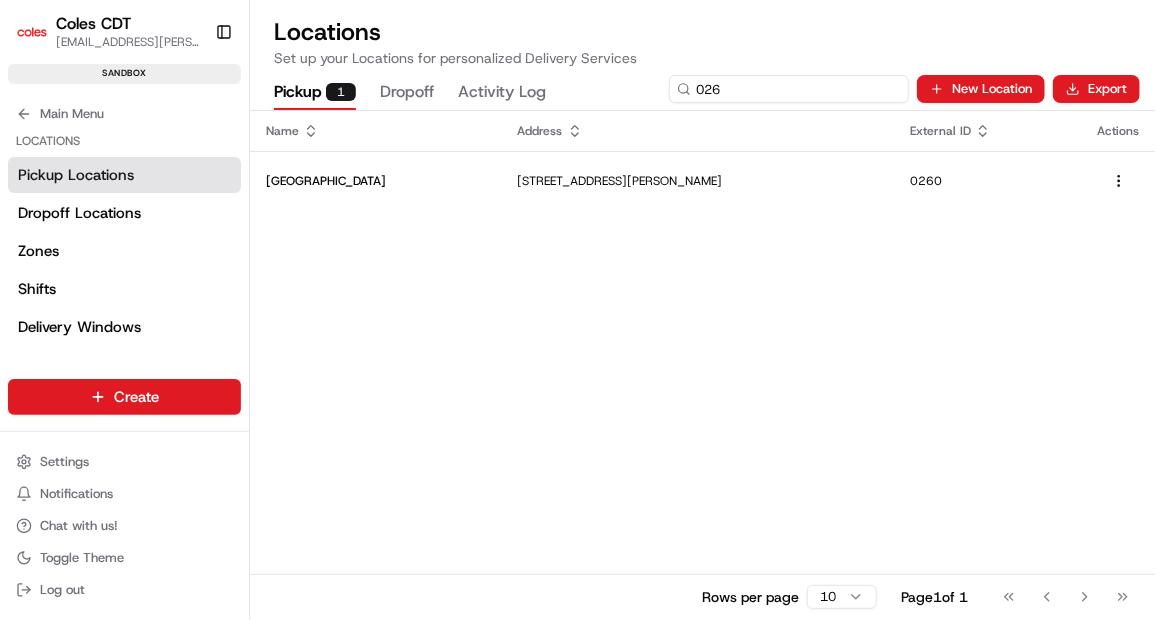 type on "026" 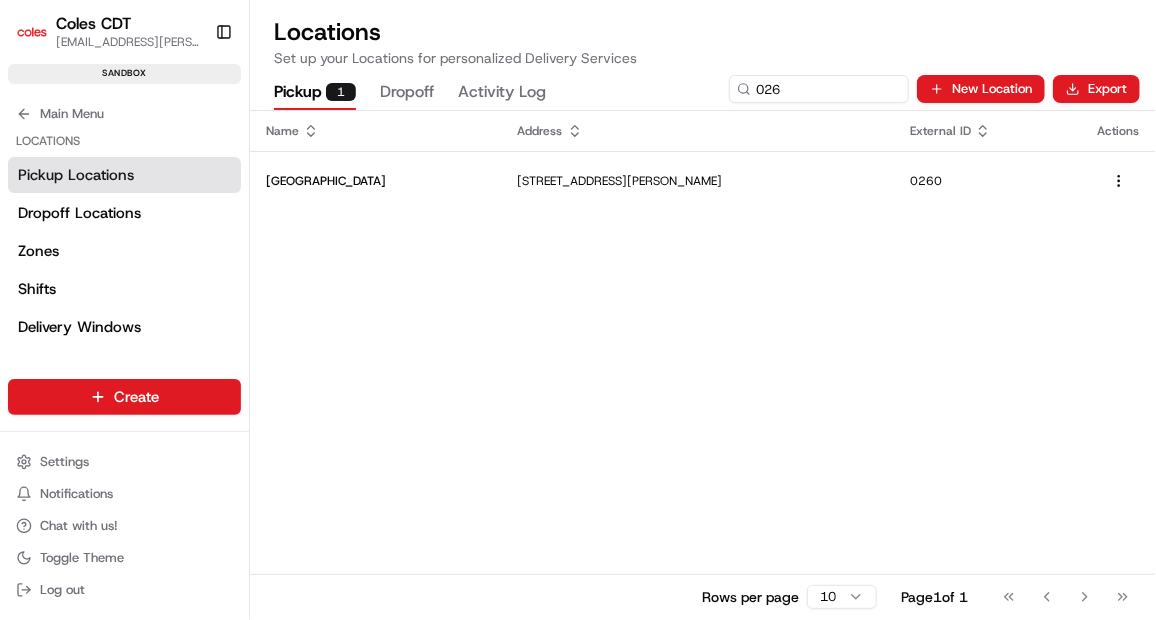 click on "Activity Log" at bounding box center [502, 93] 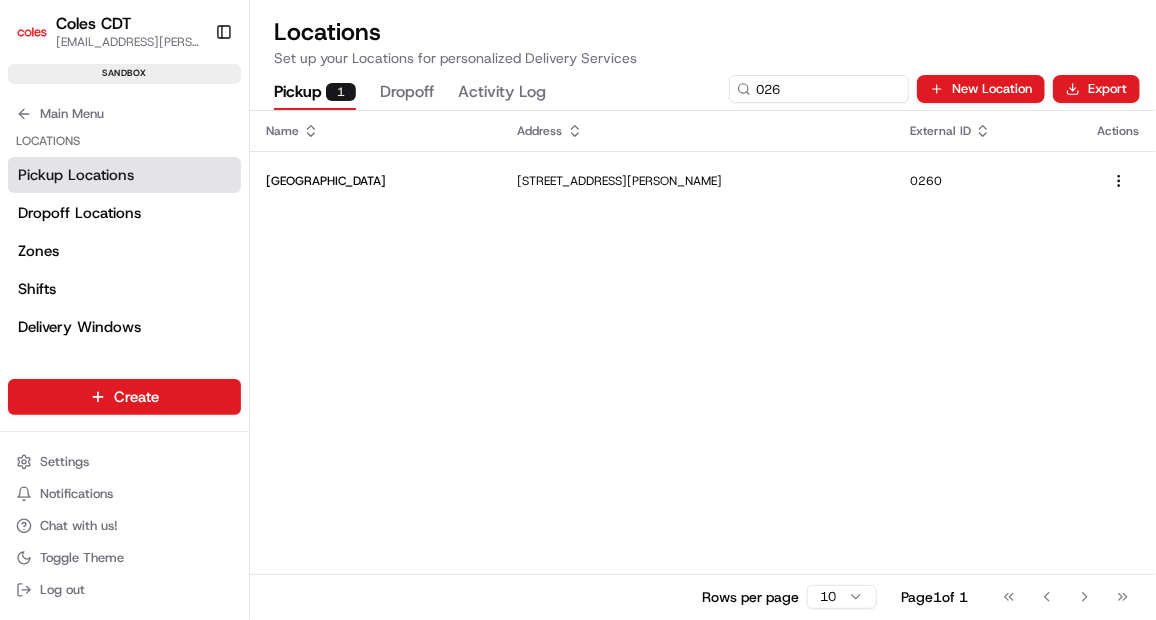 click on "Pickup 1" at bounding box center (315, 93) 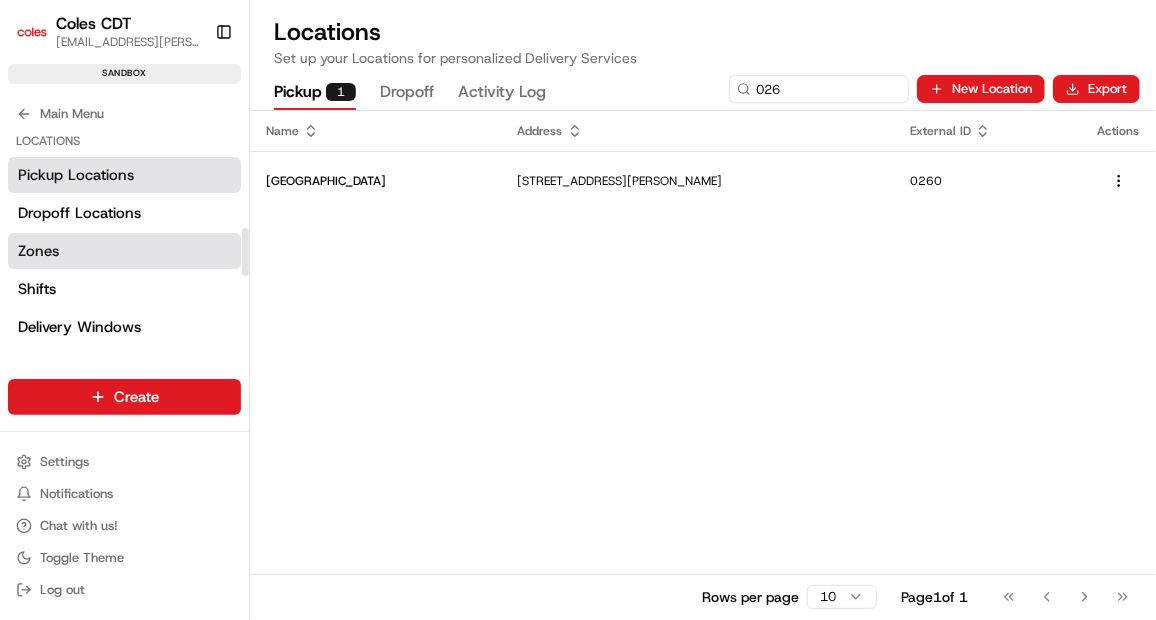 click on "Zones" at bounding box center (124, 251) 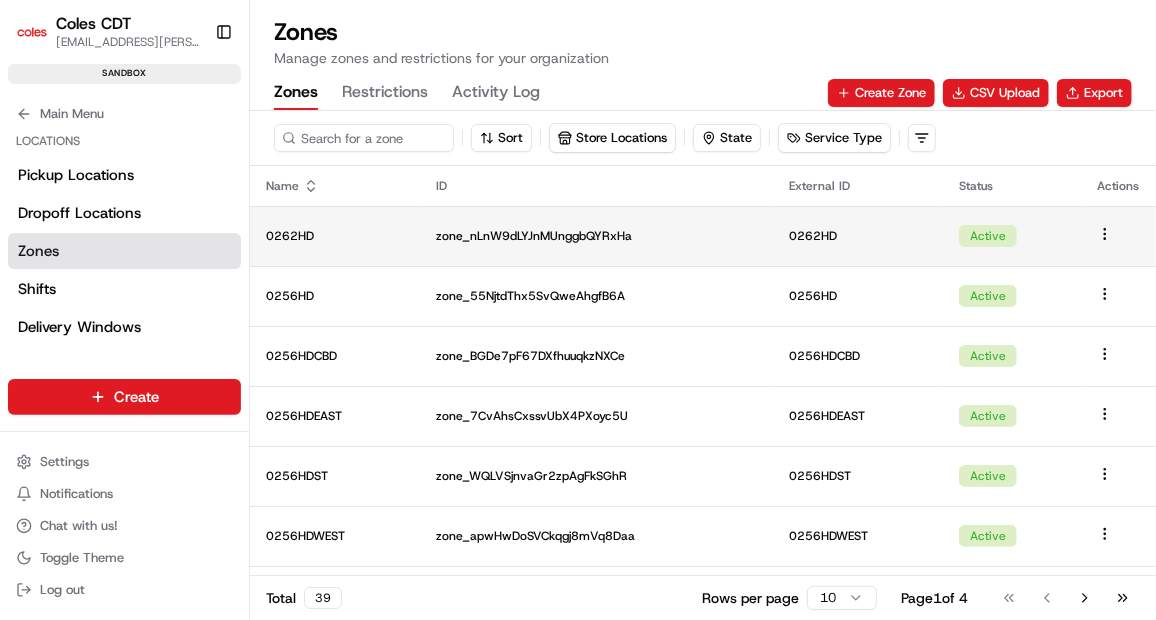 click on "0262HD" at bounding box center (335, 236) 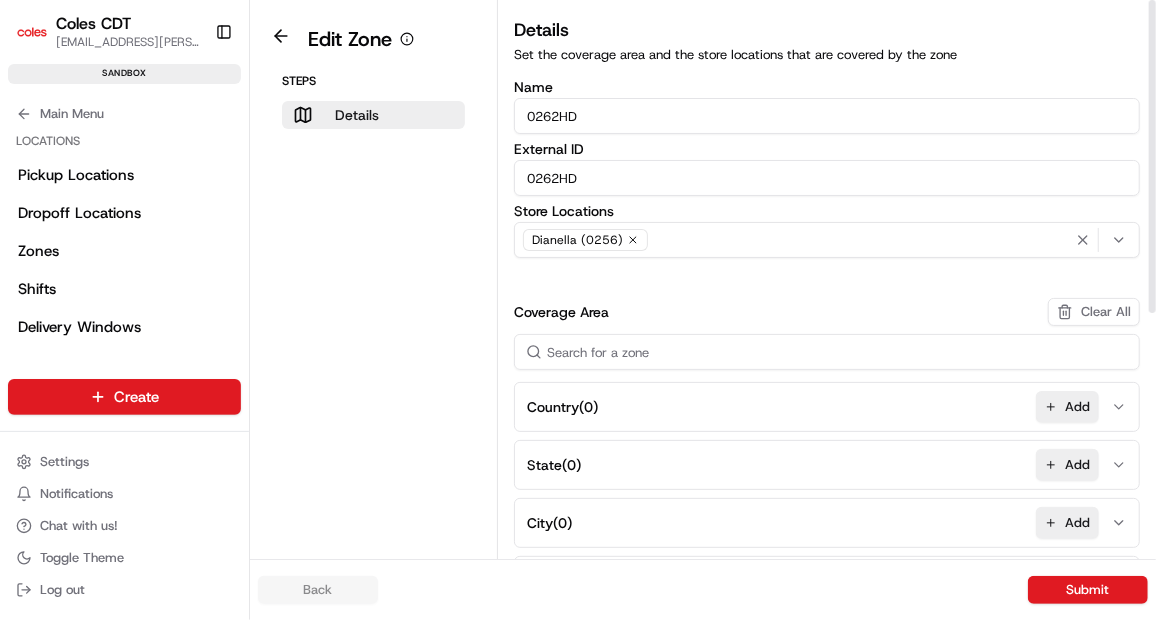 click on "Details" at bounding box center (357, 115) 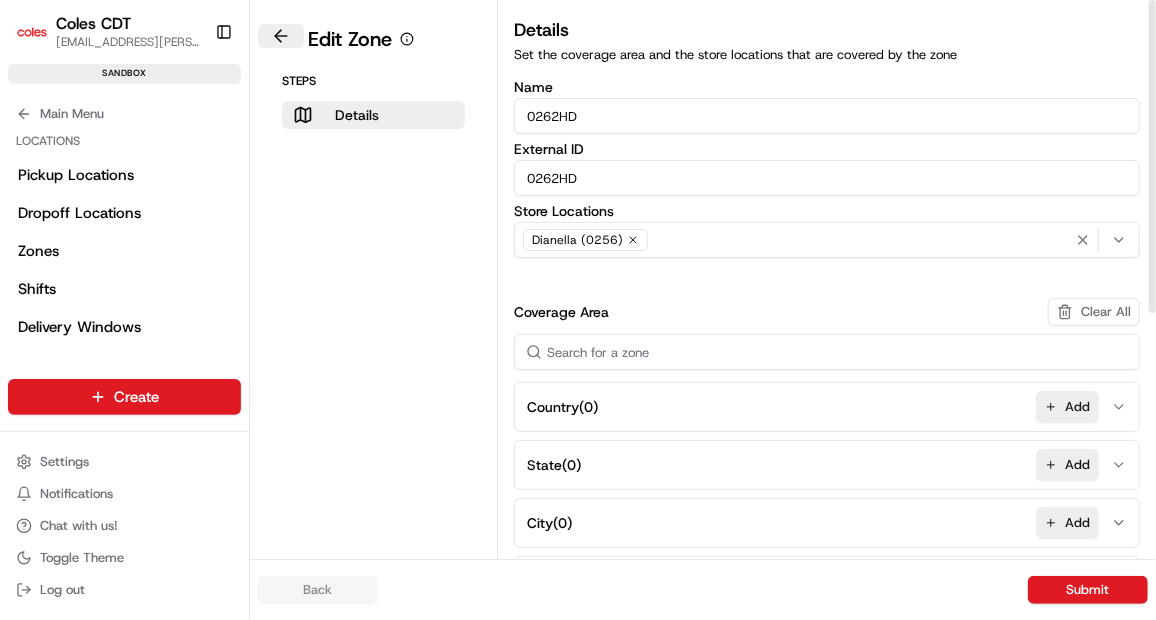click at bounding box center (281, 36) 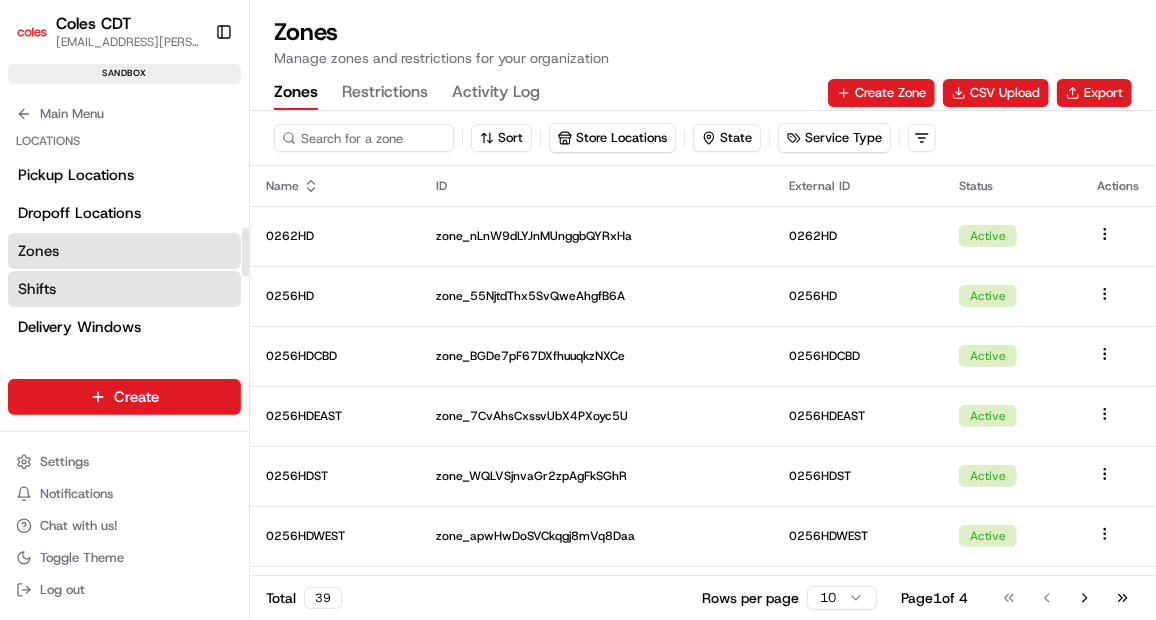 click on "Shifts" at bounding box center (124, 289) 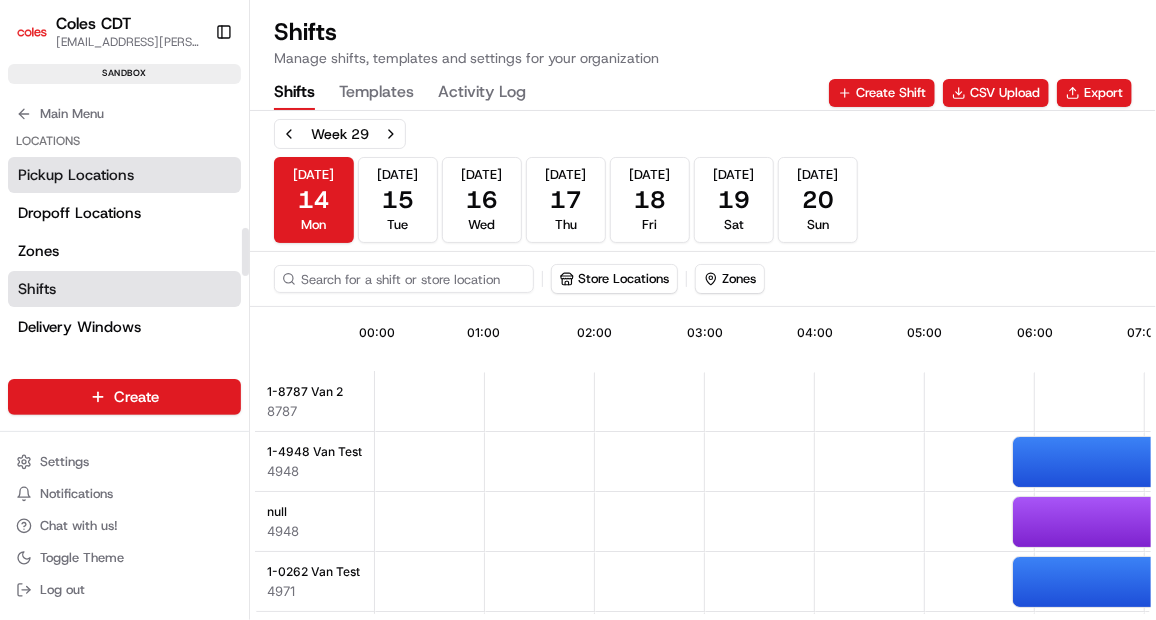 click on "Pickup Locations" at bounding box center [124, 175] 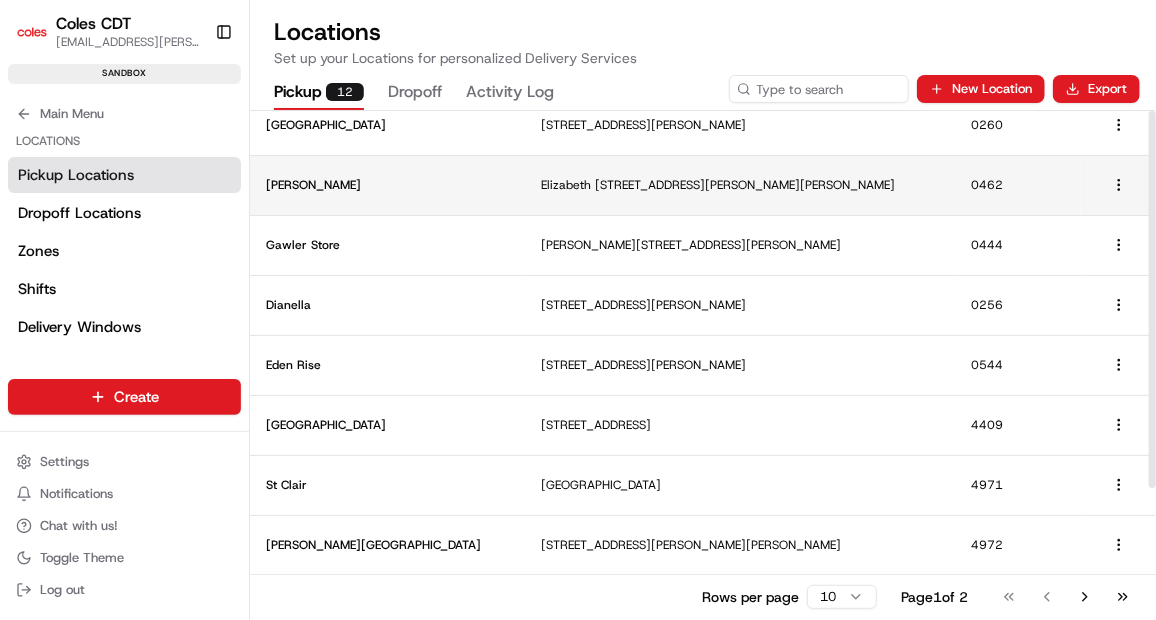 scroll, scrollTop: 0, scrollLeft: 0, axis: both 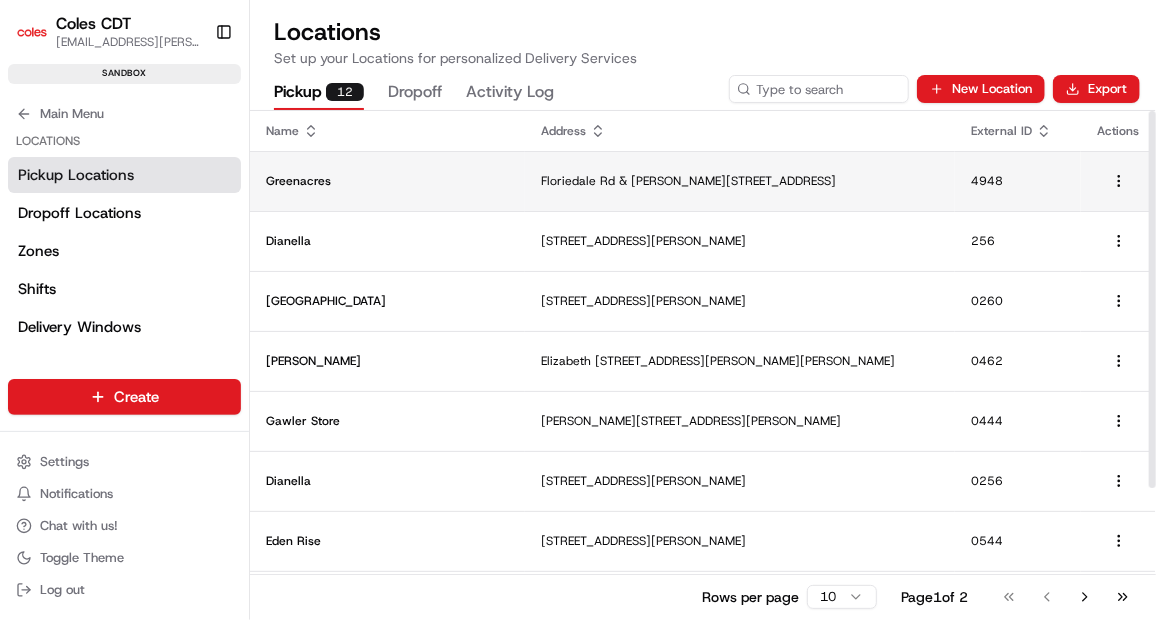 click on "Greenacres" at bounding box center [387, 181] 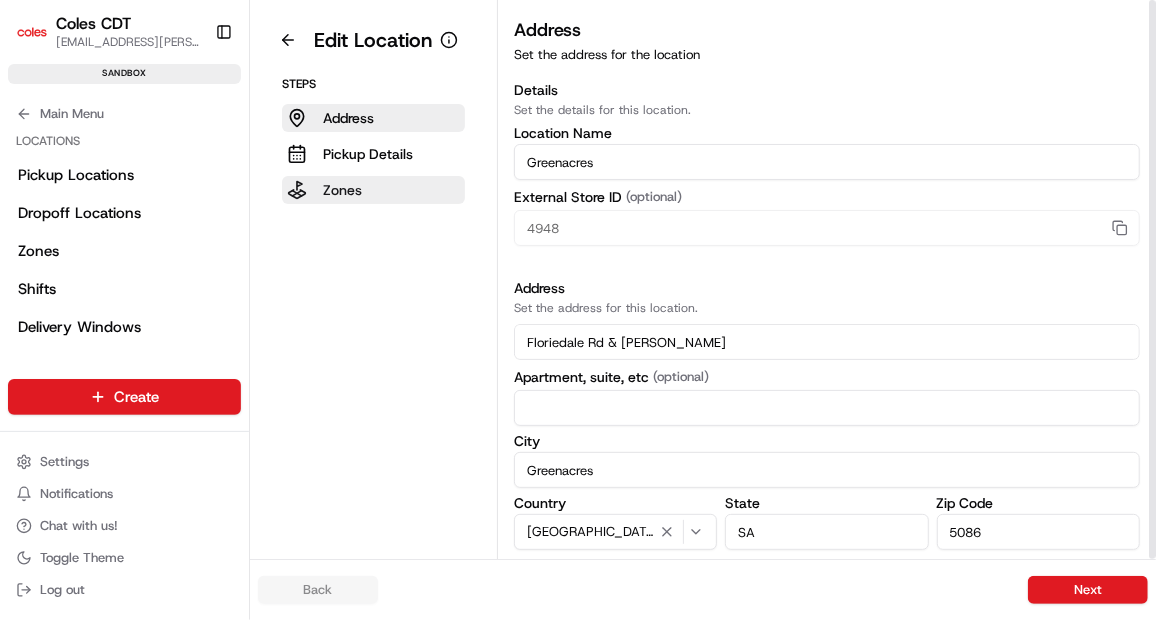 click on "Zones" at bounding box center [342, 190] 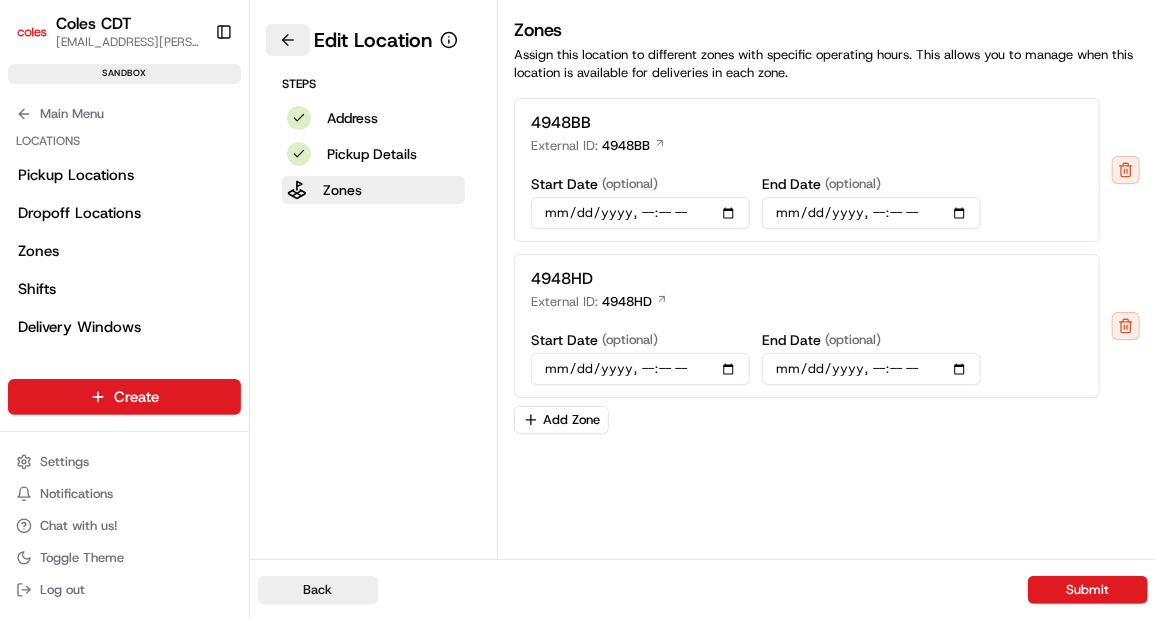 click at bounding box center [288, 40] 